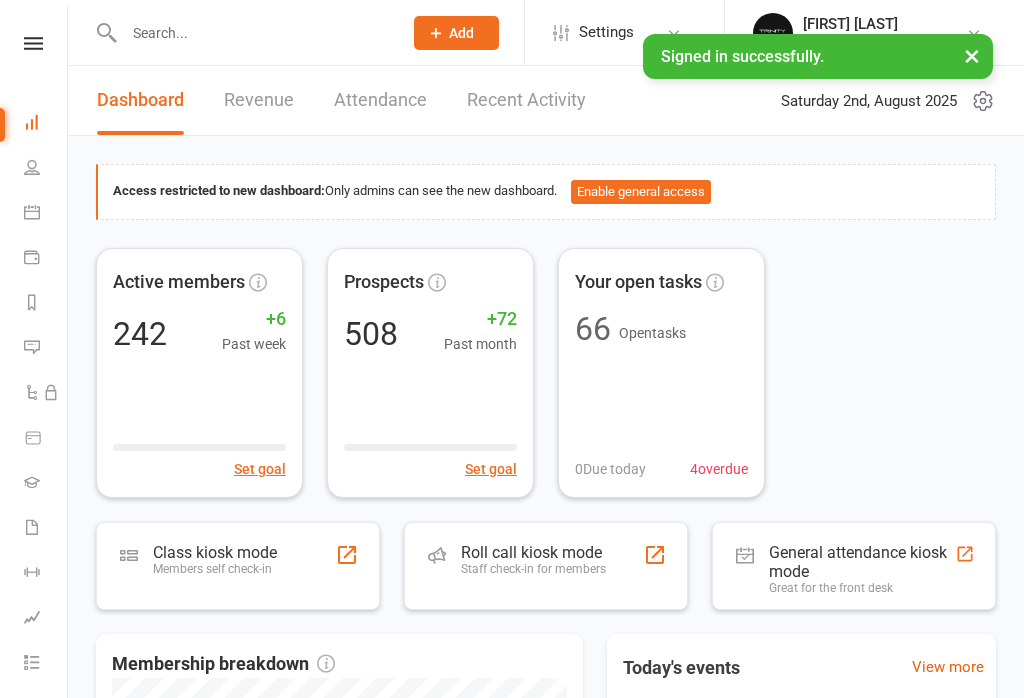 scroll, scrollTop: 0, scrollLeft: 0, axis: both 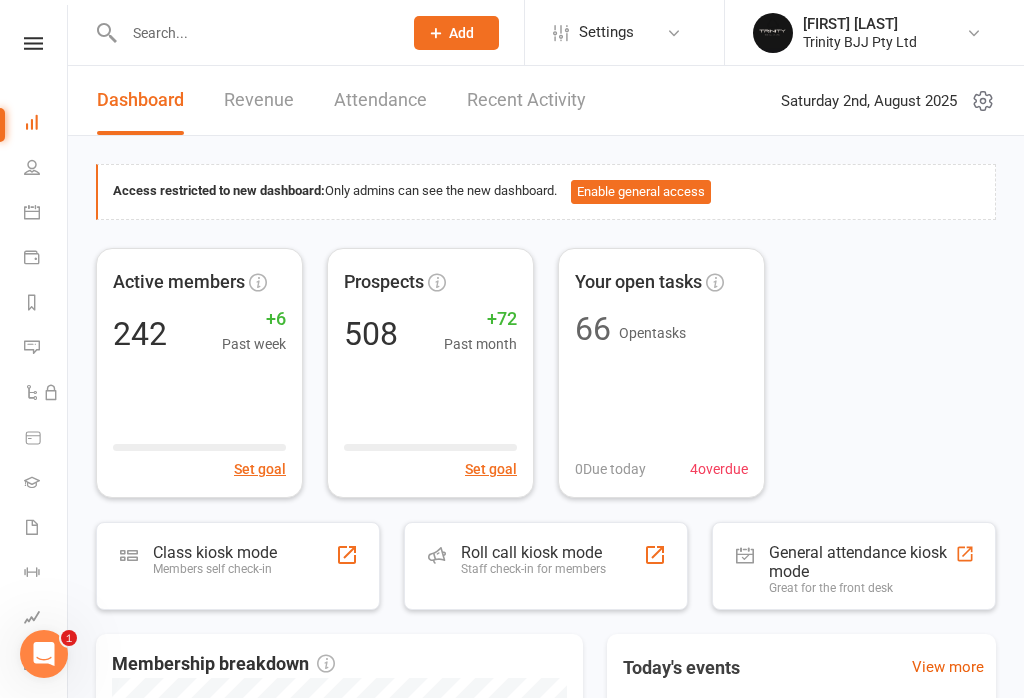click on "Payments" at bounding box center (46, 259) 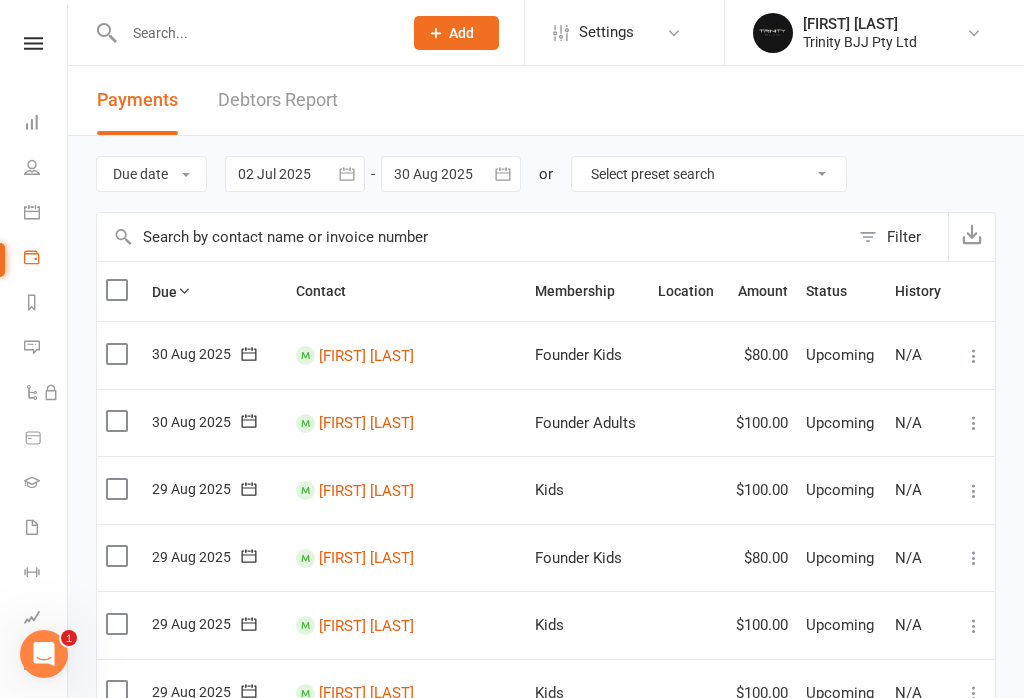 click on "Calendar" at bounding box center (46, 214) 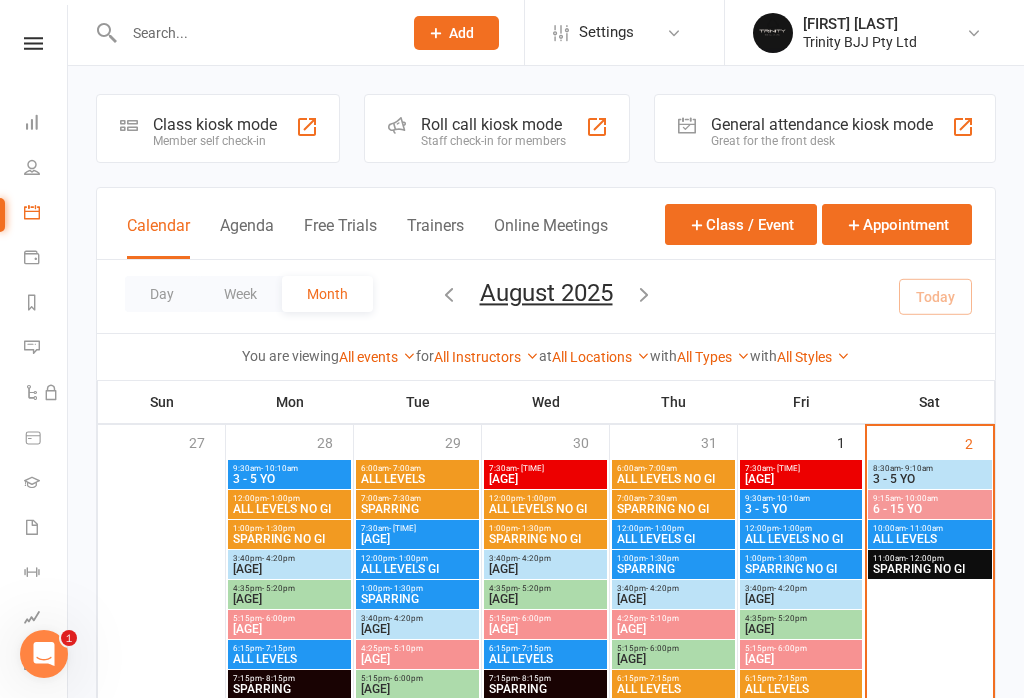 click on "Class kiosk mode Member self check-in" at bounding box center [218, 128] 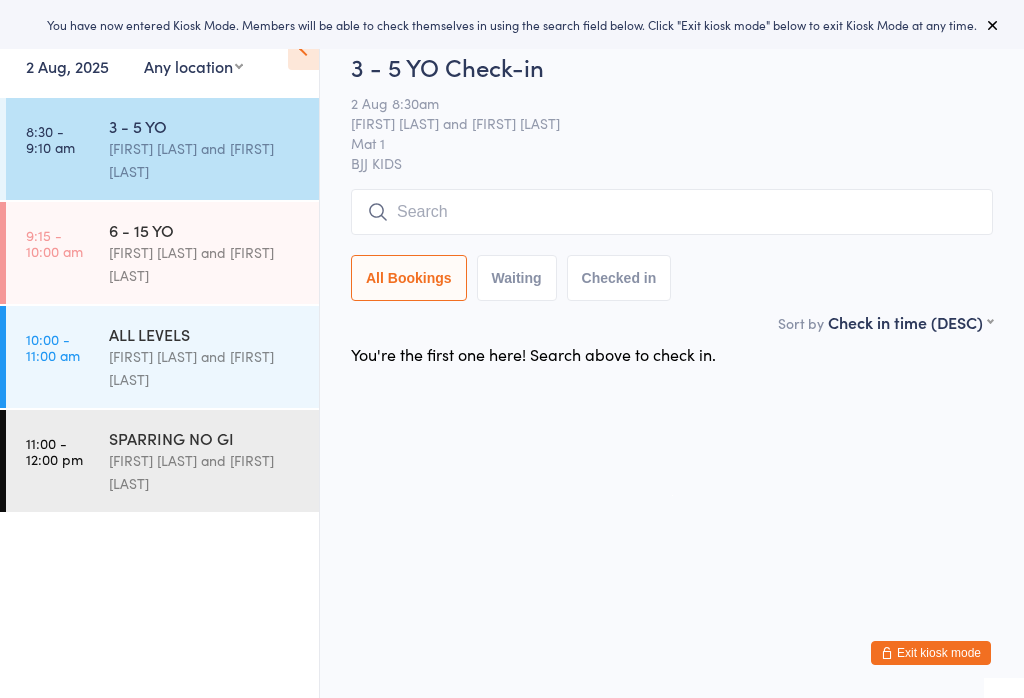 scroll, scrollTop: 0, scrollLeft: 0, axis: both 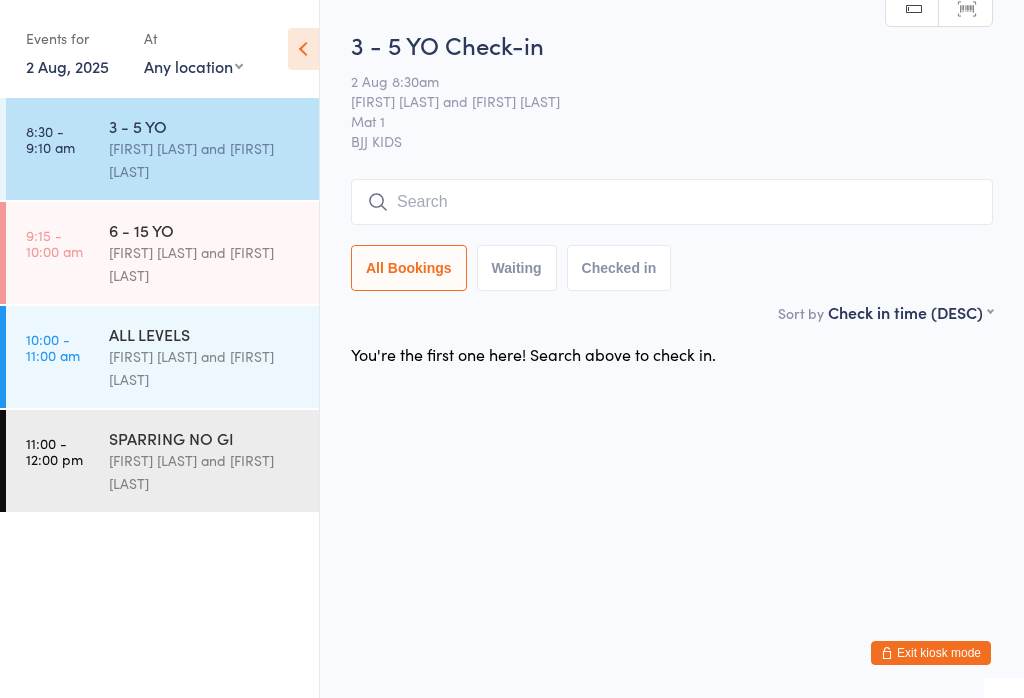 click on "[AGE] - [AGE] YO Check-in [DATE] [TIME] [FIRST] [LAST] and [FIRST] [LAST] Mat [NUMBER] BJJ KIDS Manual search Scanner input All Bookings Waiting Checked in" at bounding box center [672, 164] 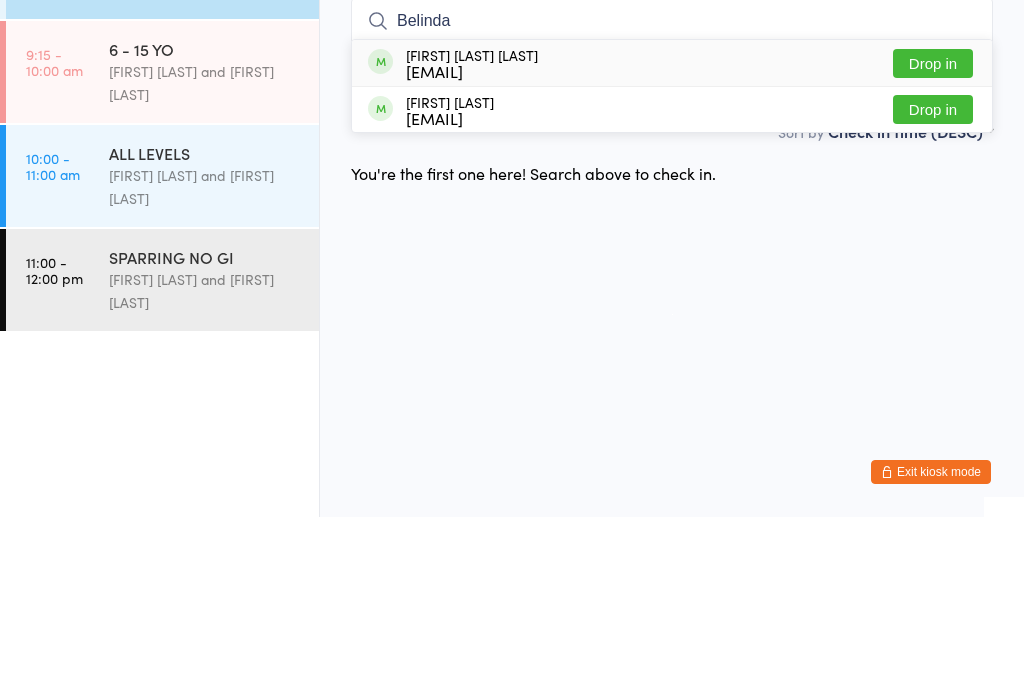 type on "Belinda" 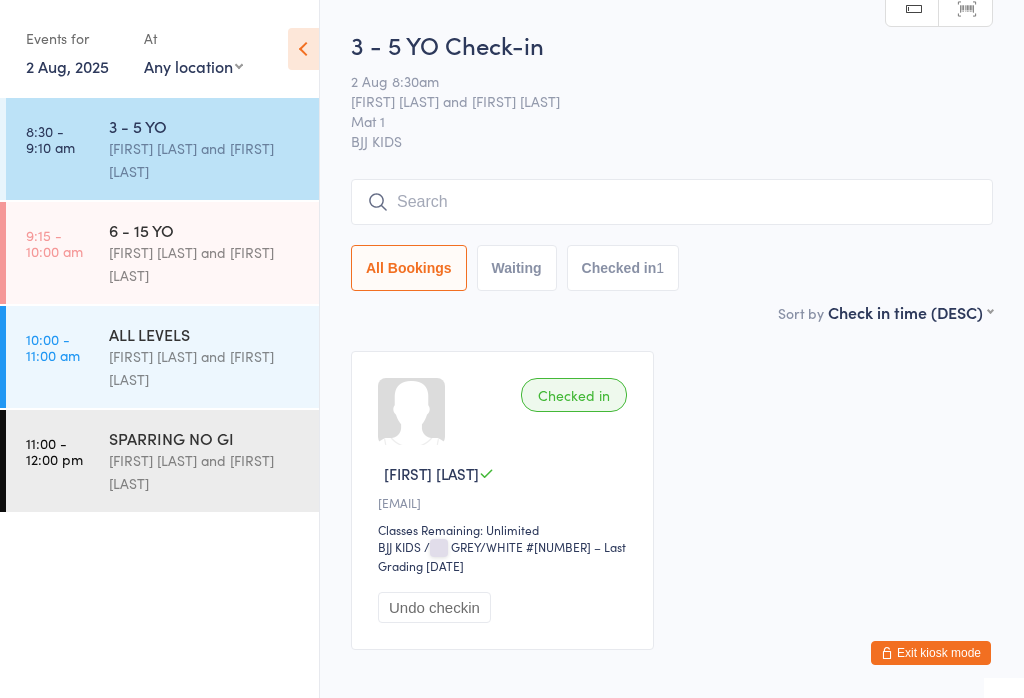 click at bounding box center (672, 202) 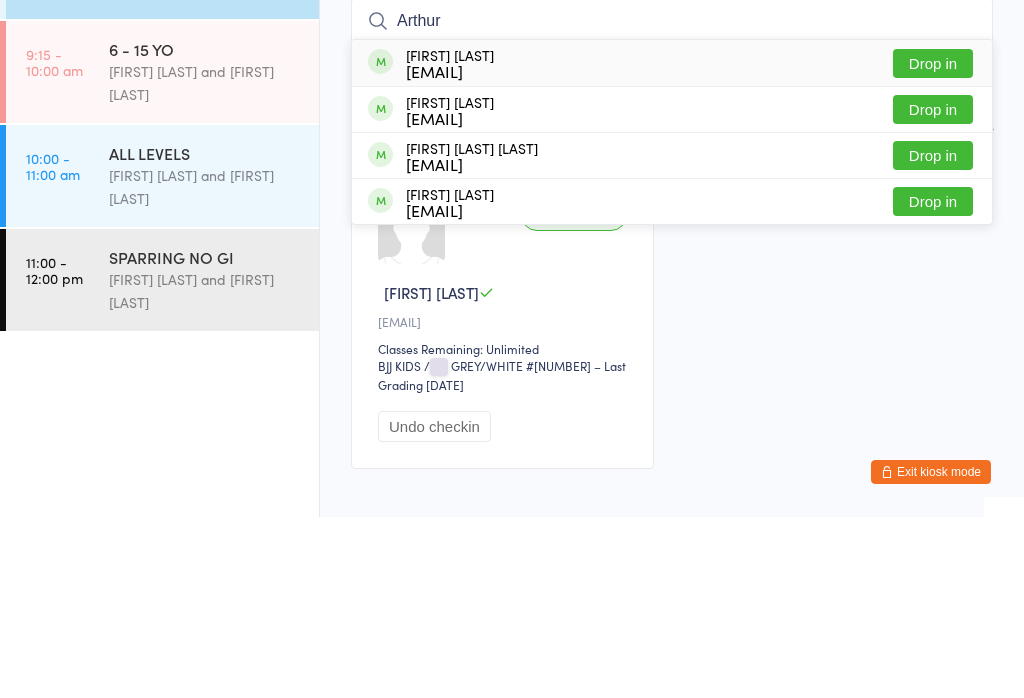 type on "Arthur" 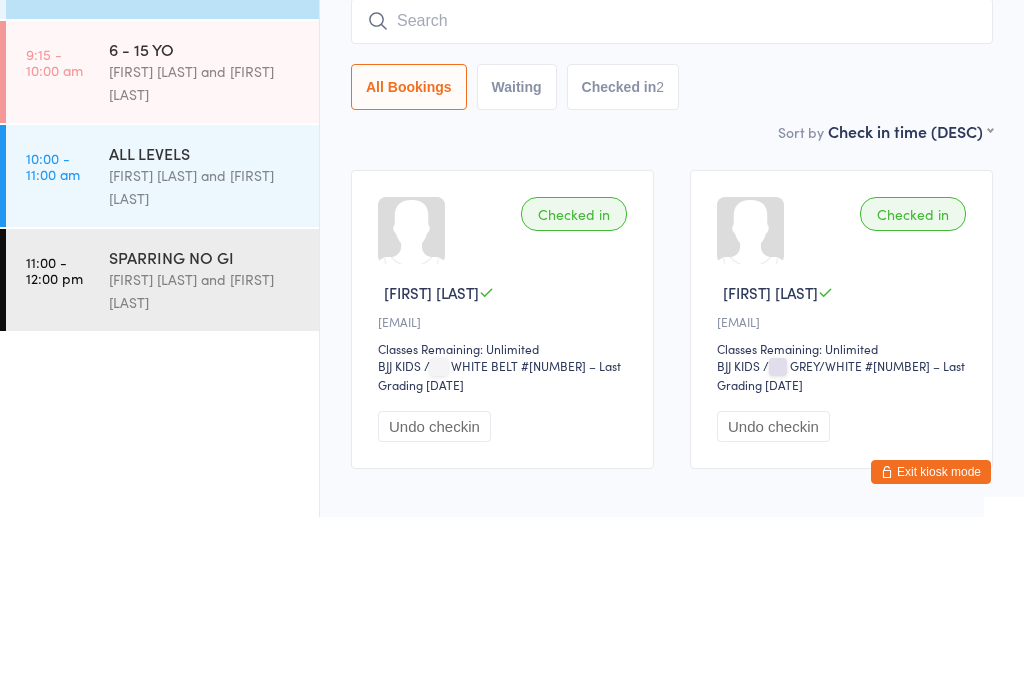 scroll, scrollTop: 117, scrollLeft: 0, axis: vertical 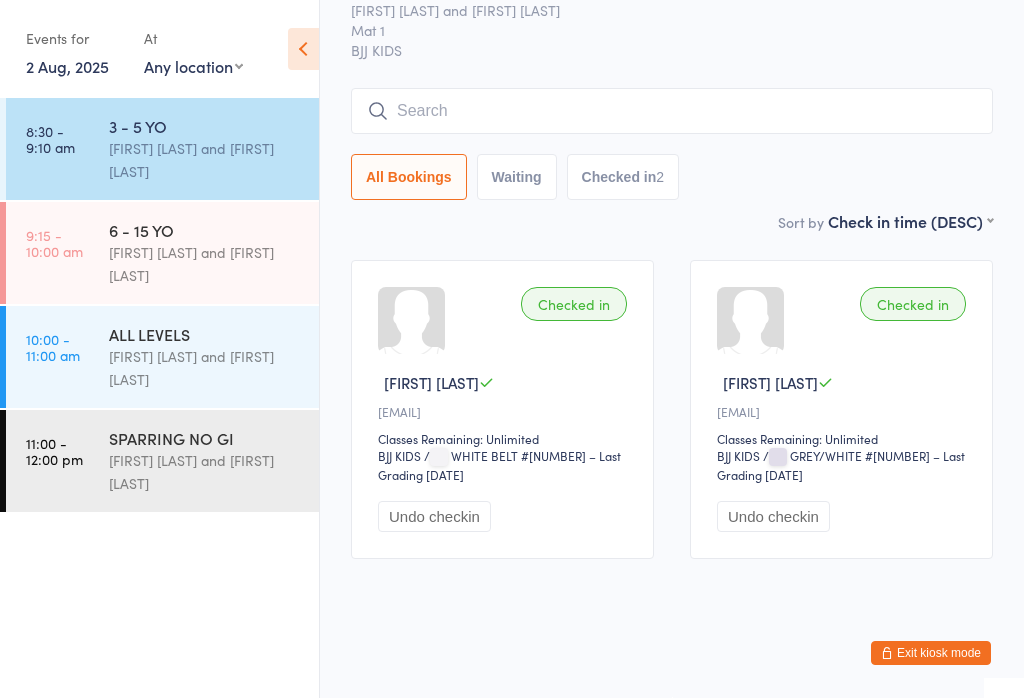 click at bounding box center (672, 111) 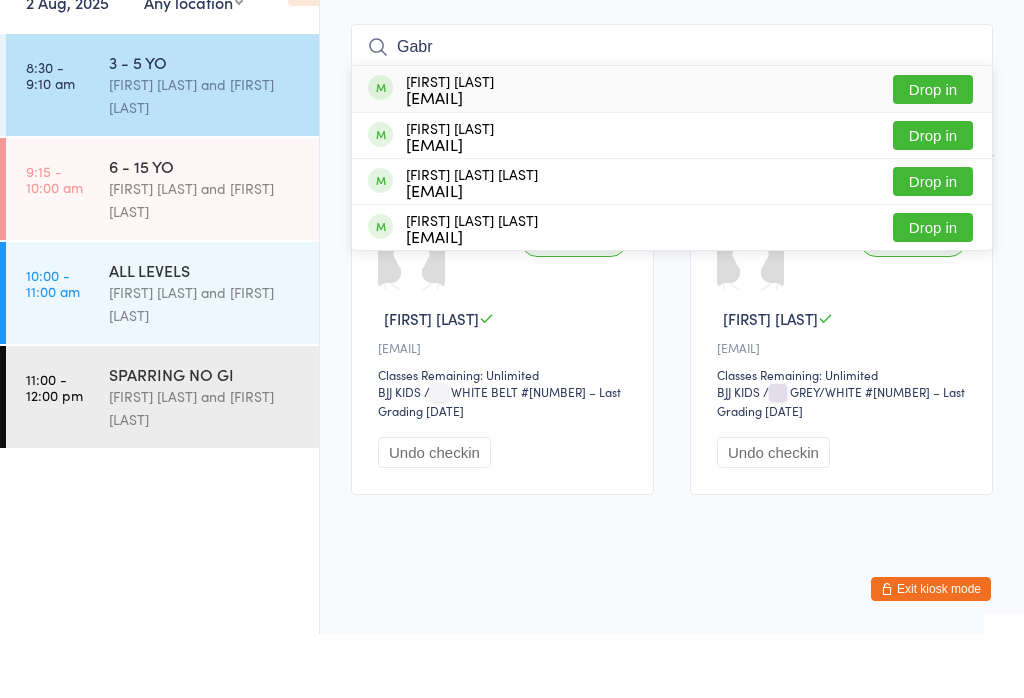 type on "Gabr" 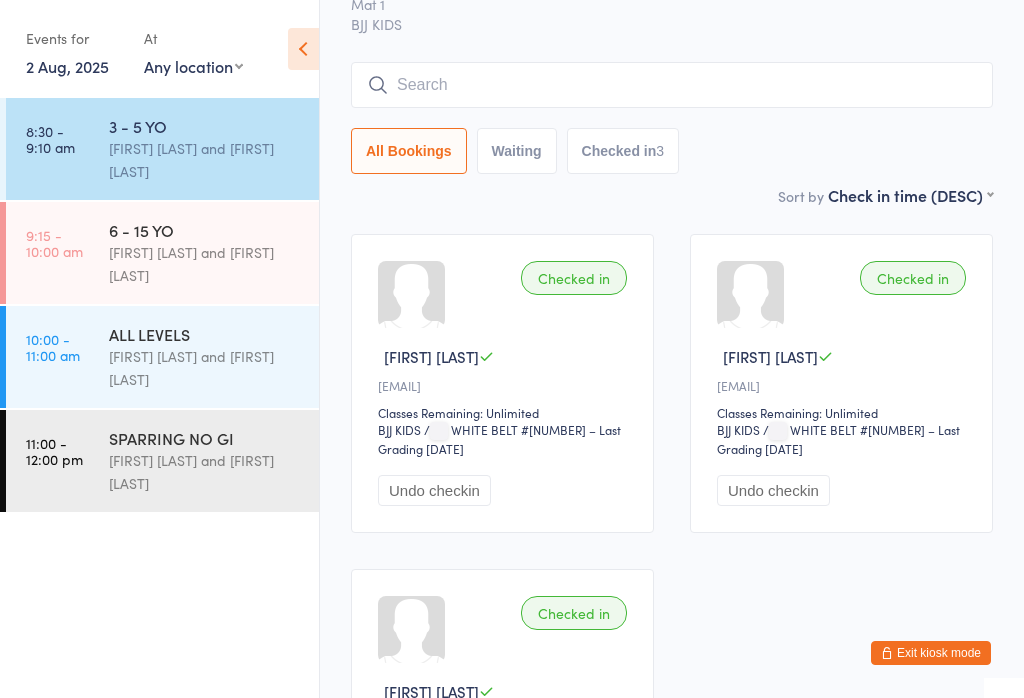 click at bounding box center [672, 85] 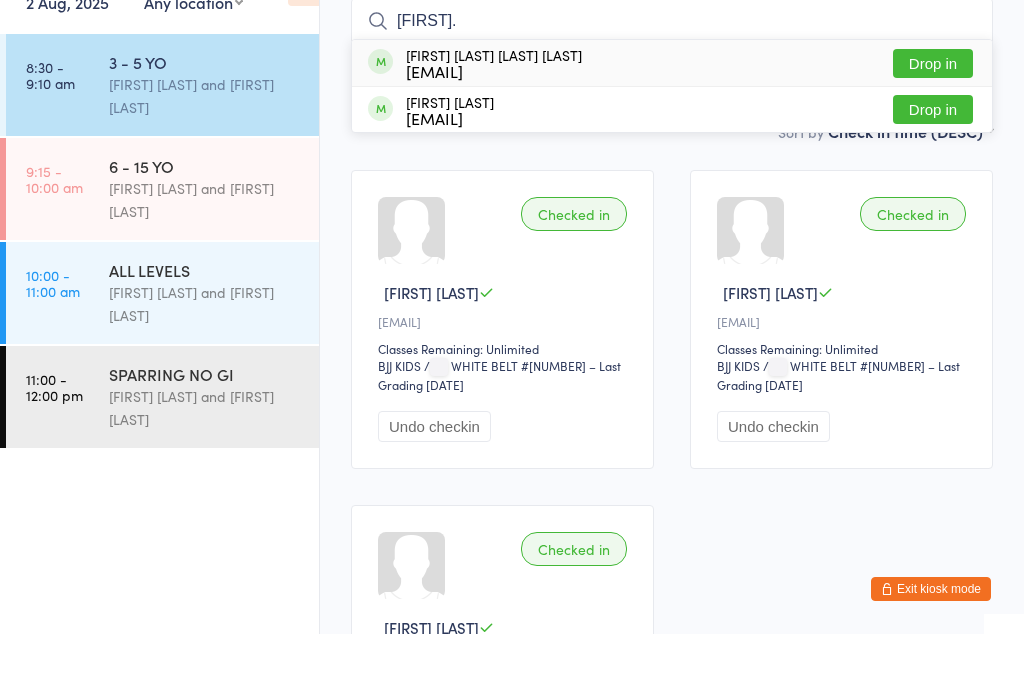 type on "[FIRST]." 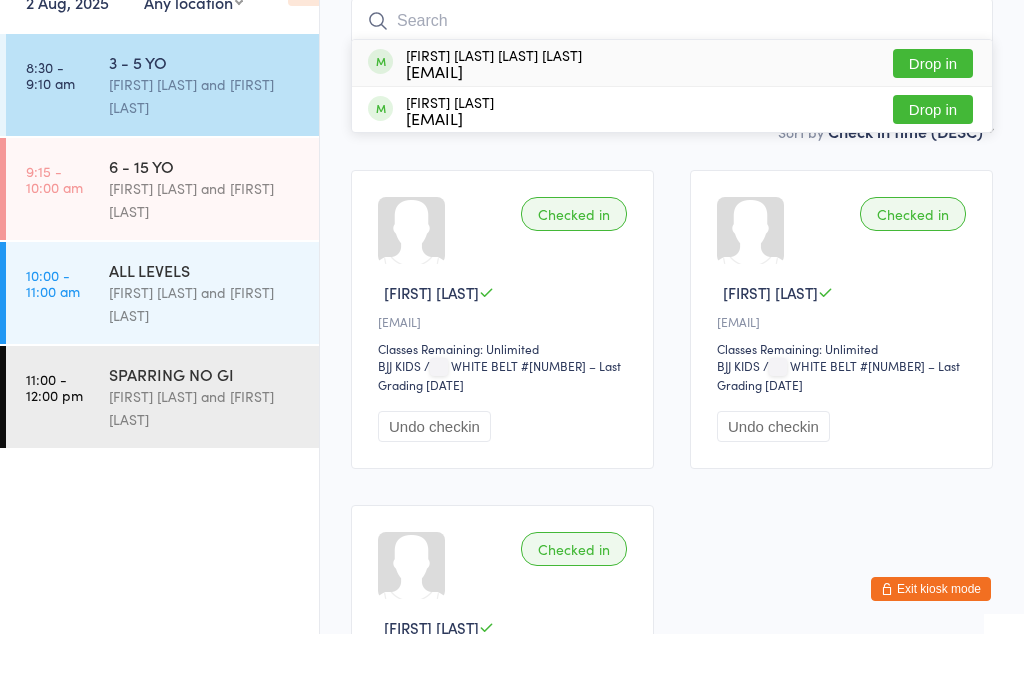 scroll, scrollTop: 181, scrollLeft: 0, axis: vertical 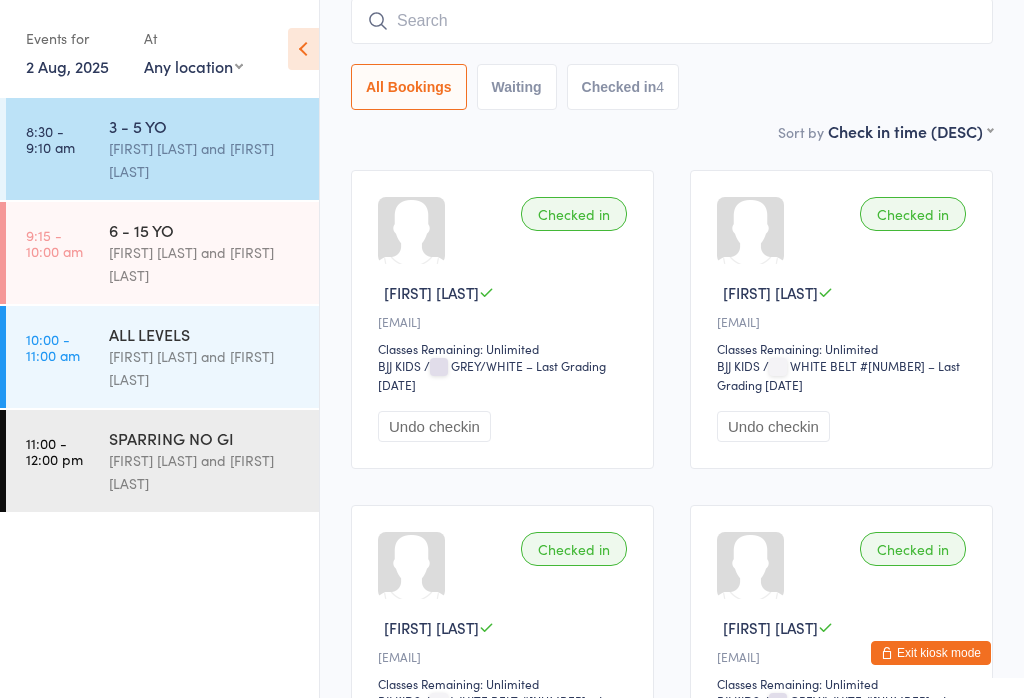 click at bounding box center (672, 21) 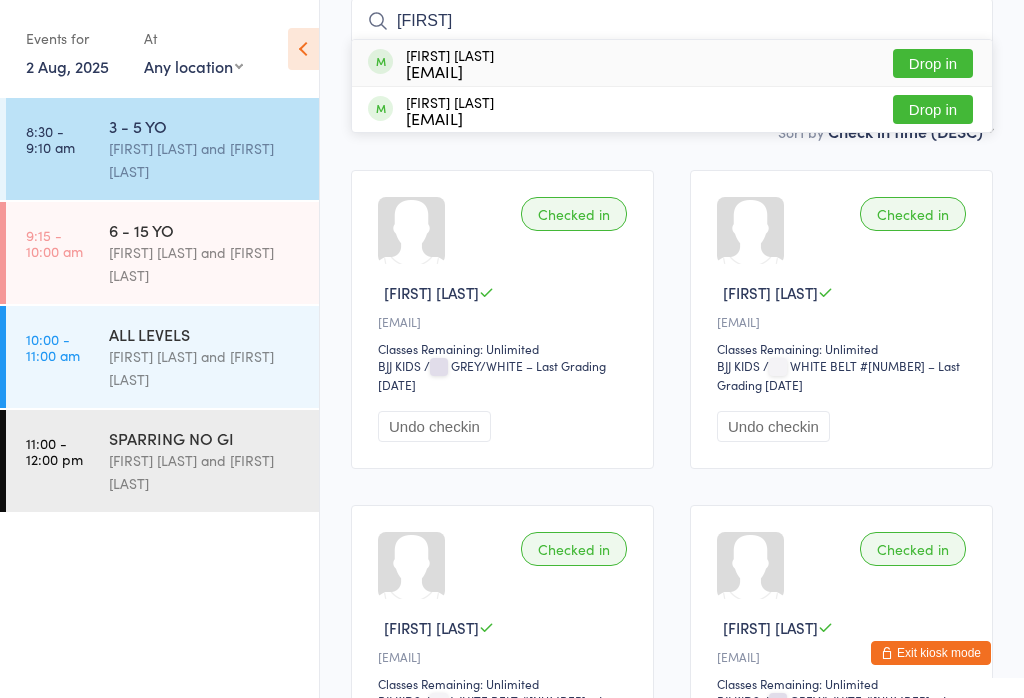 type on "[FIRST]" 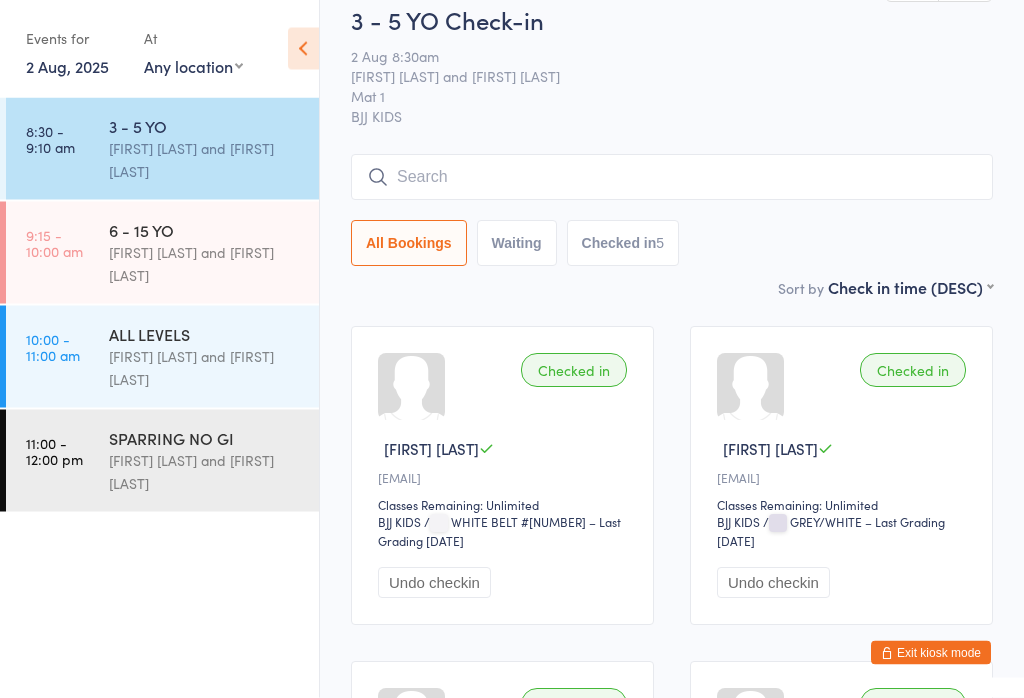 scroll, scrollTop: 0, scrollLeft: 0, axis: both 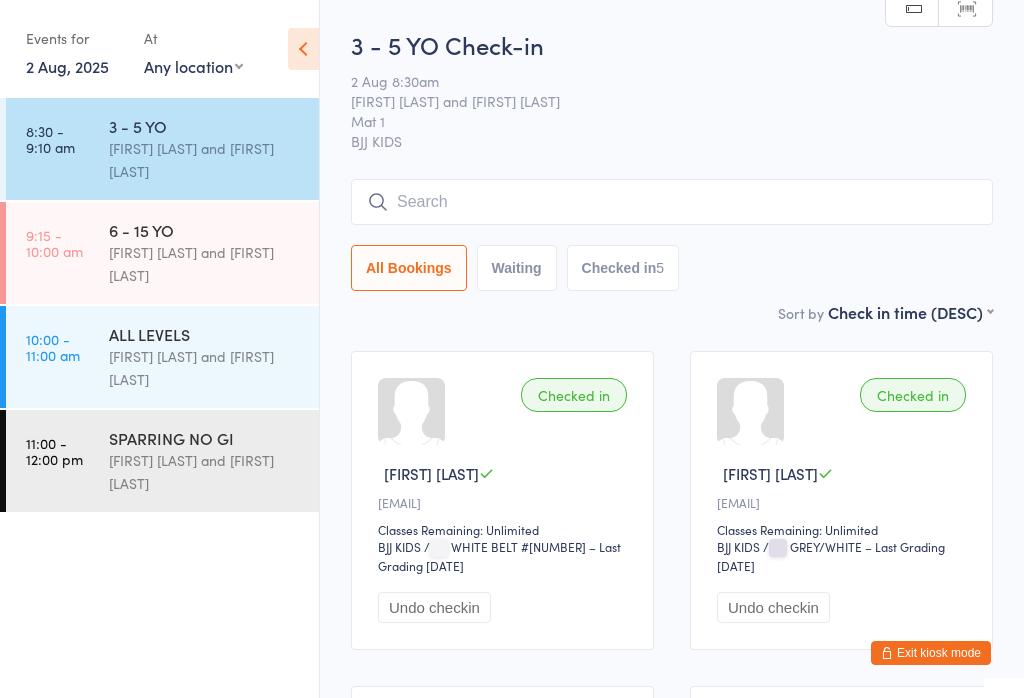 click at bounding box center [672, 202] 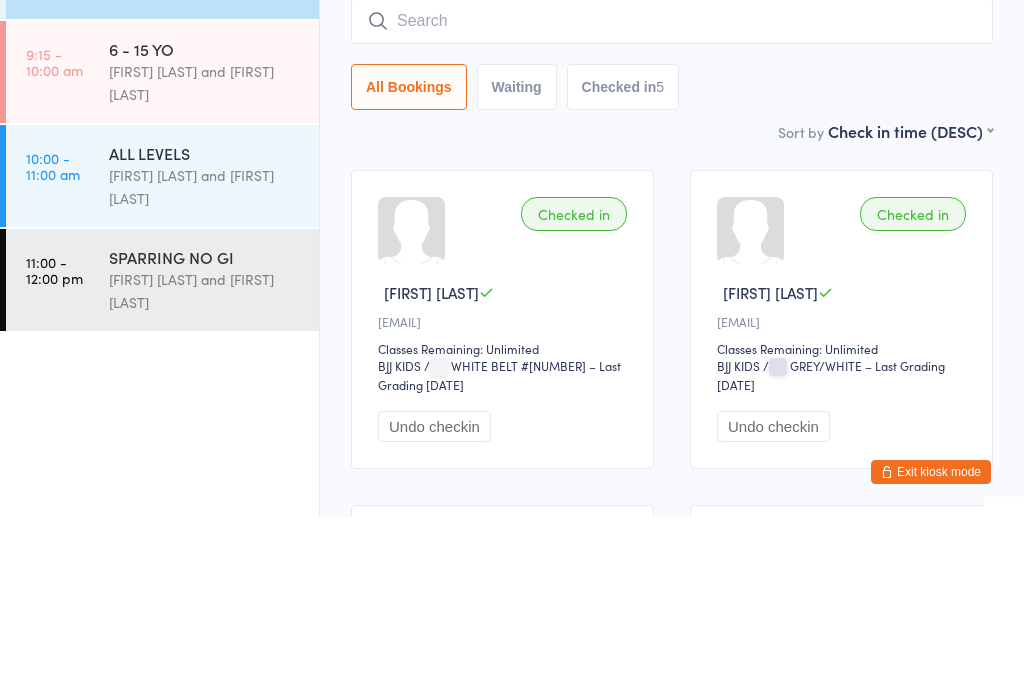 type on "F" 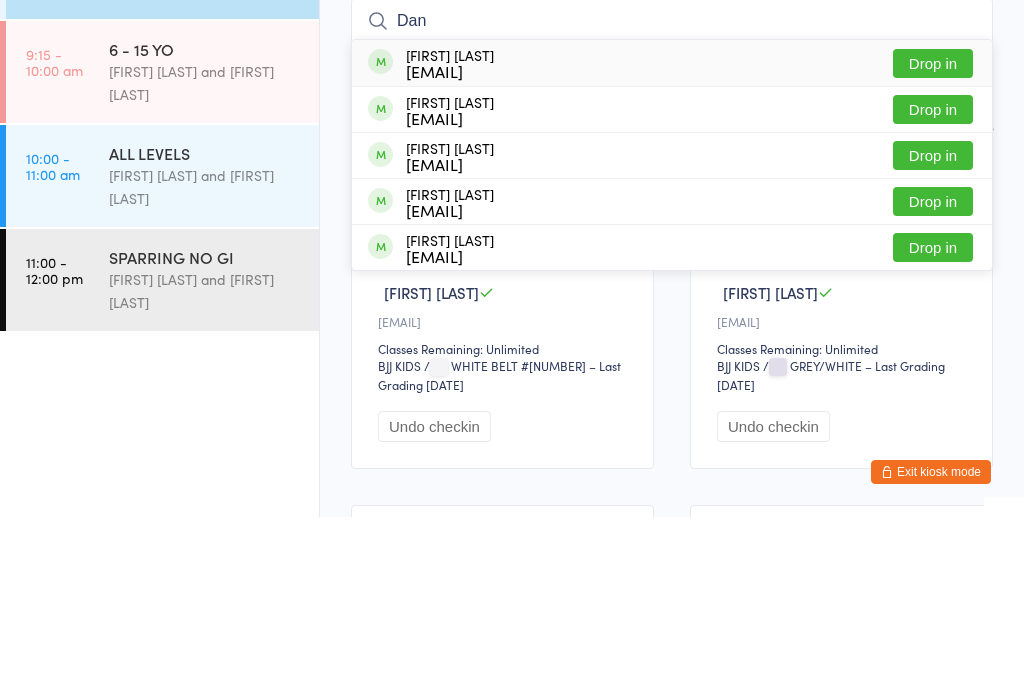 type on "Dan" 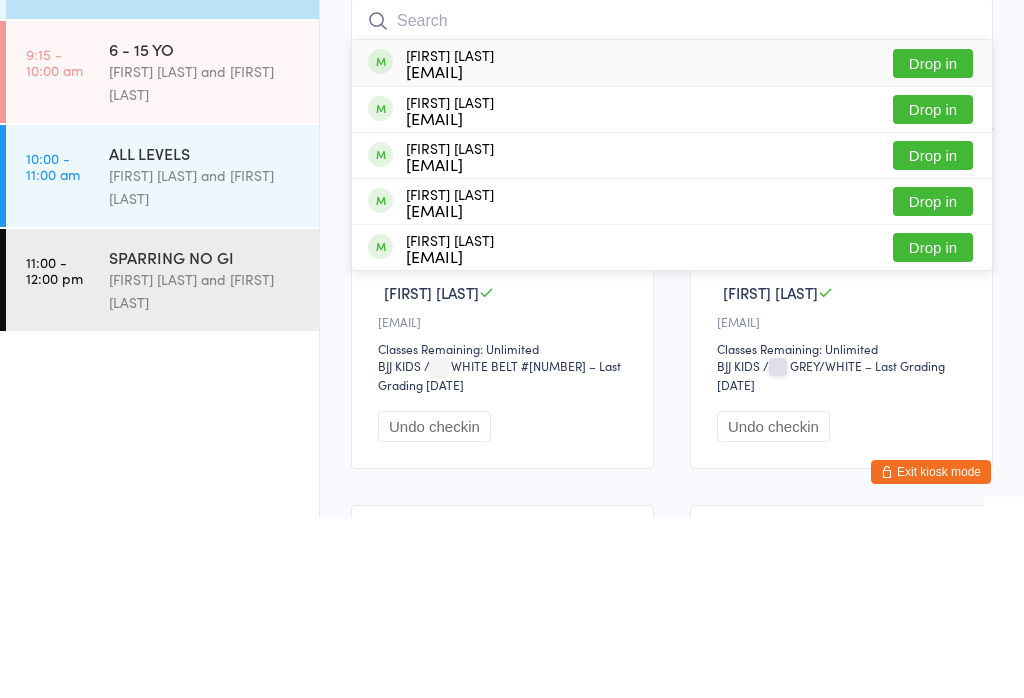 scroll, scrollTop: 181, scrollLeft: 0, axis: vertical 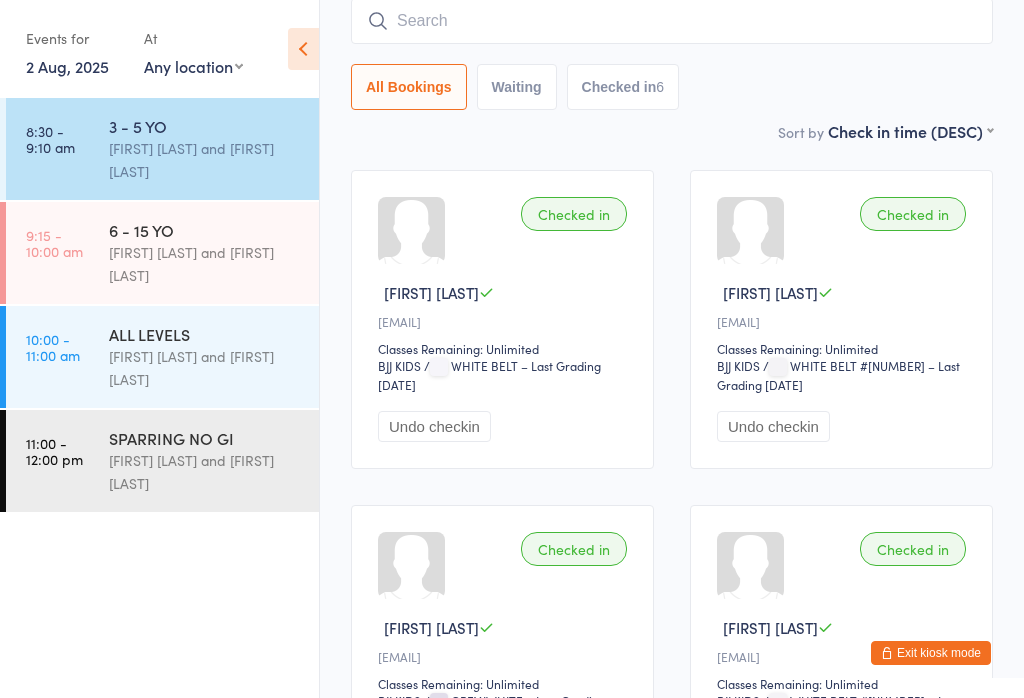 click at bounding box center [672, 21] 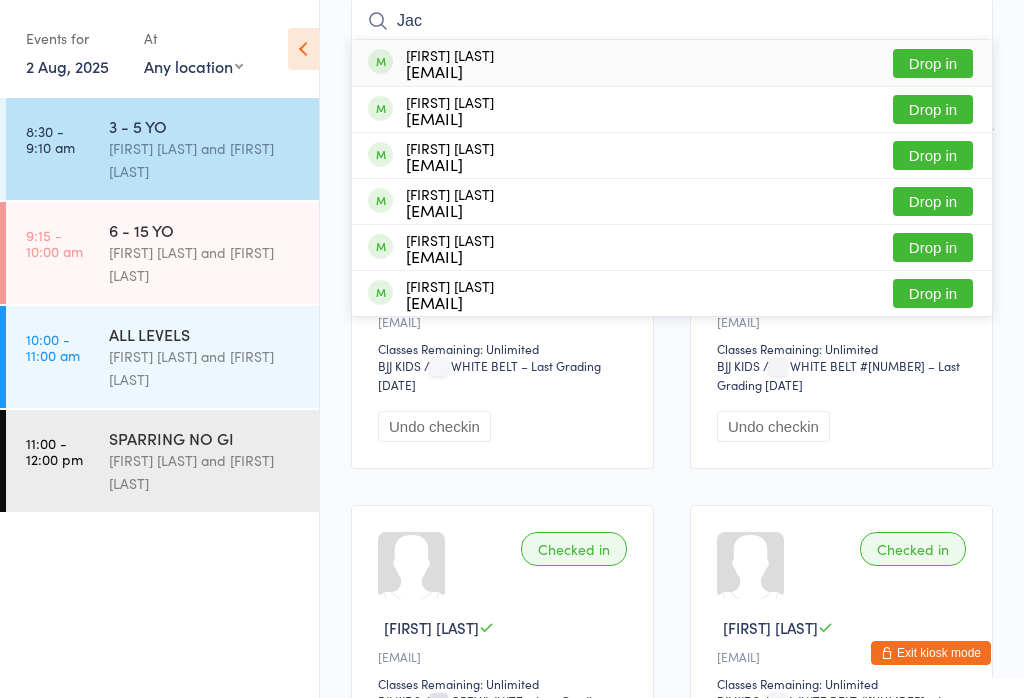 type on "Jac" 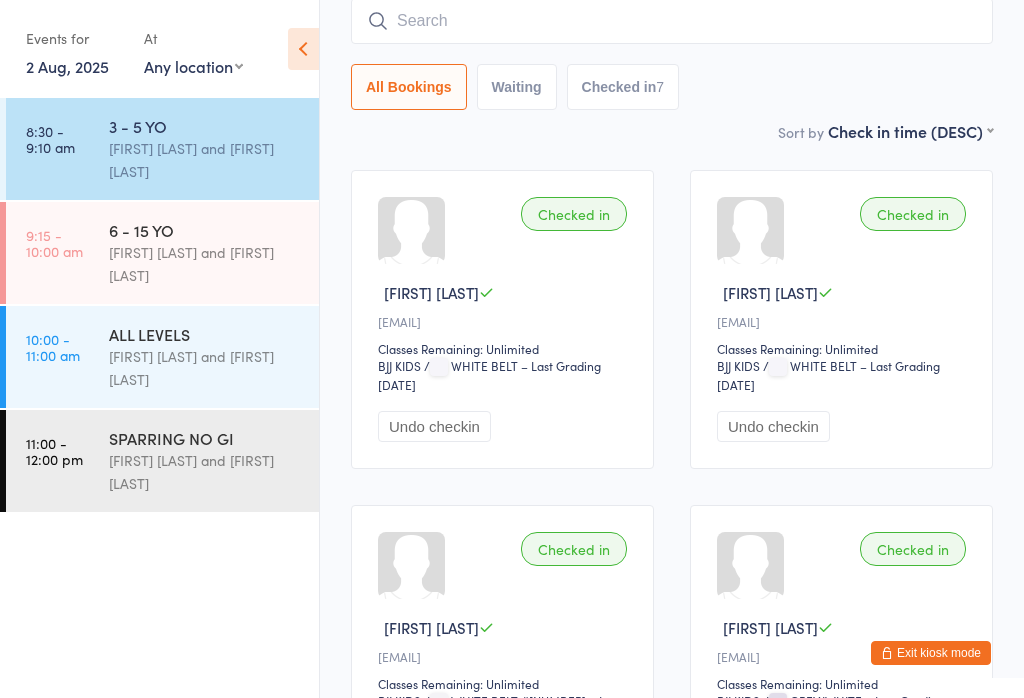 click at bounding box center [672, 21] 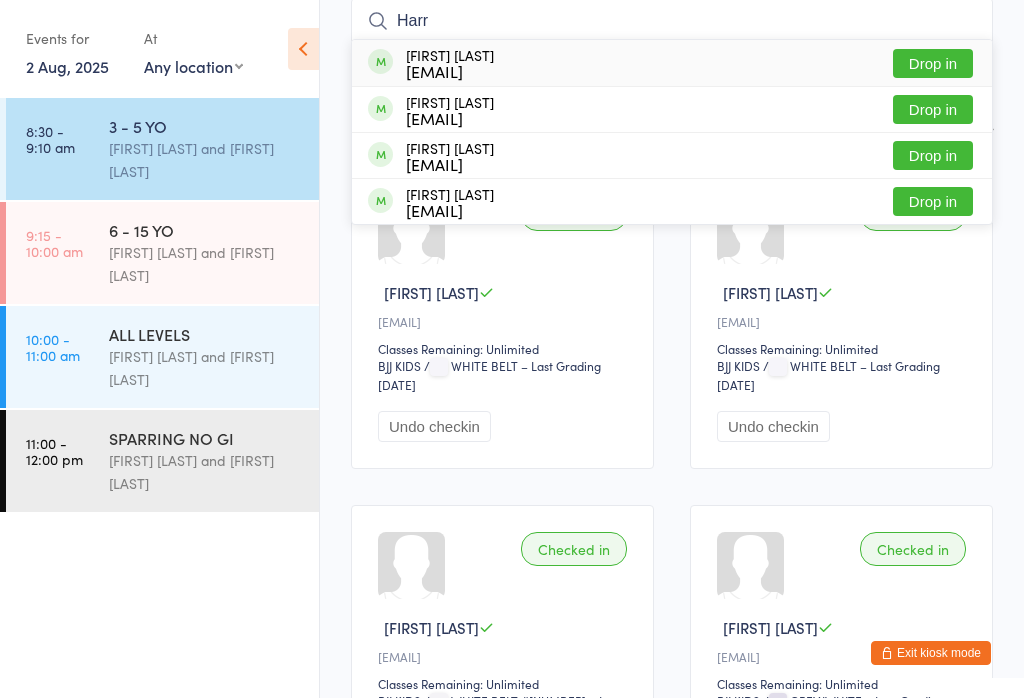 type on "Harr" 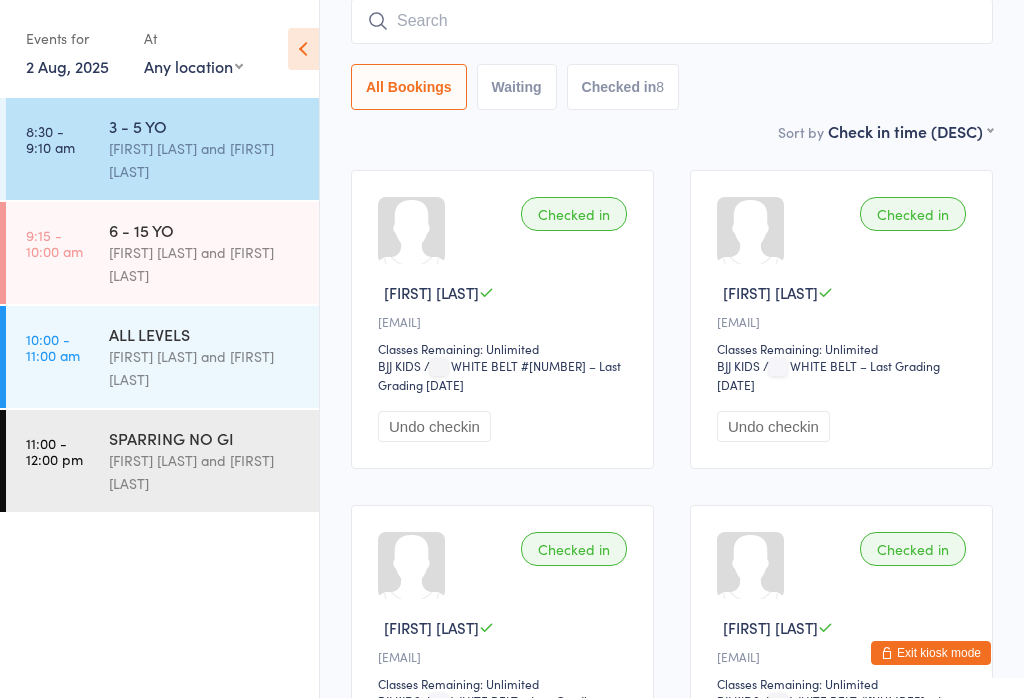 click on "6 - 15 YO" at bounding box center [205, 230] 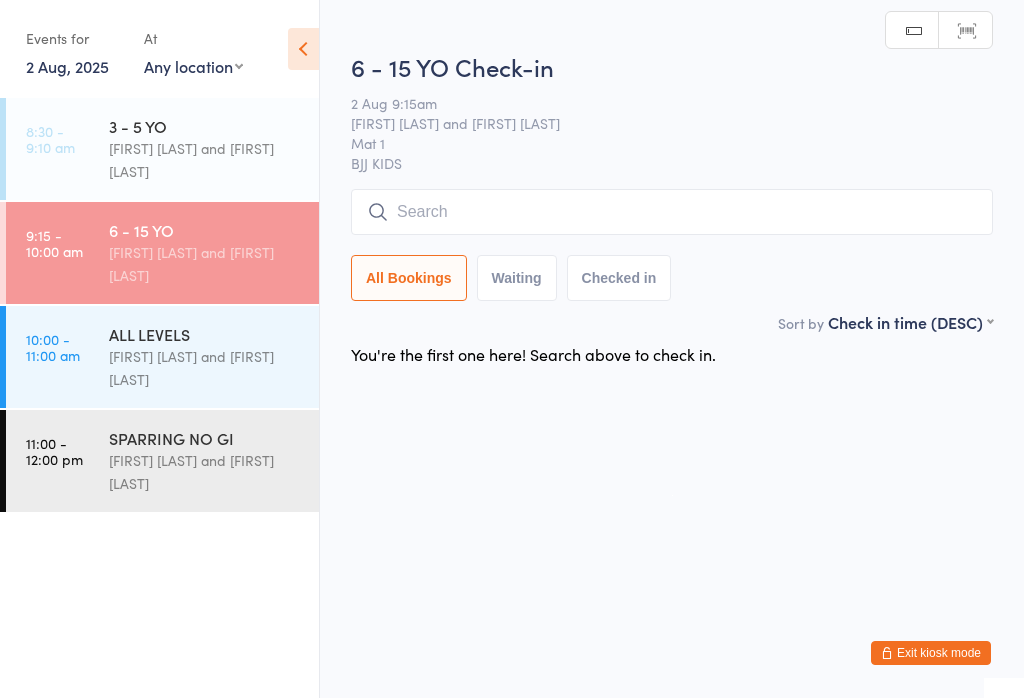 click at bounding box center [672, 212] 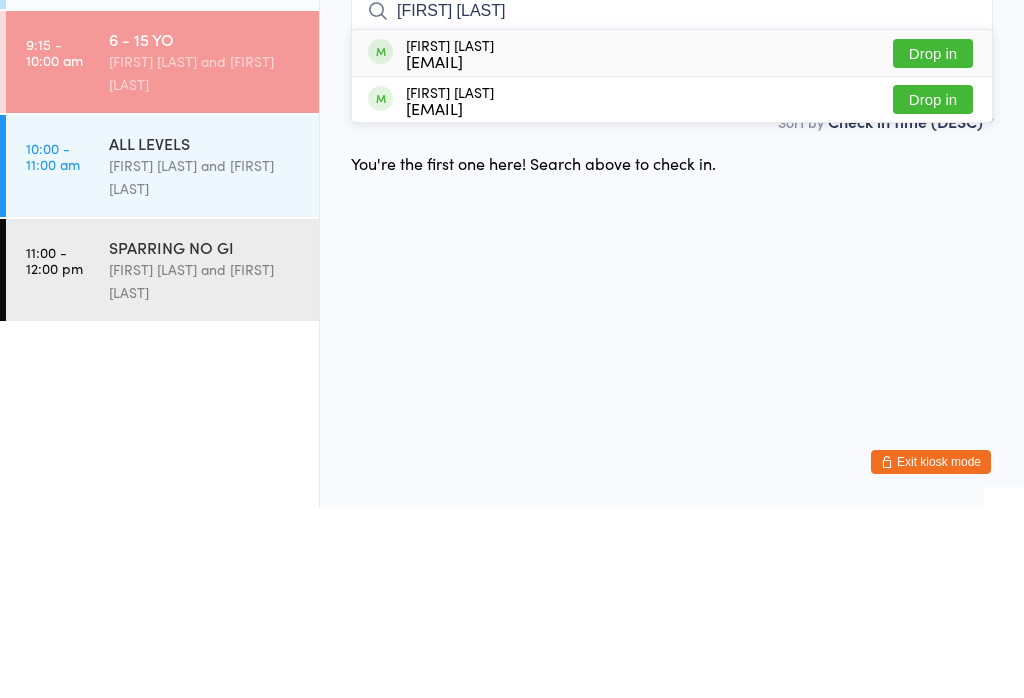 type on "[FIRST] [LAST]" 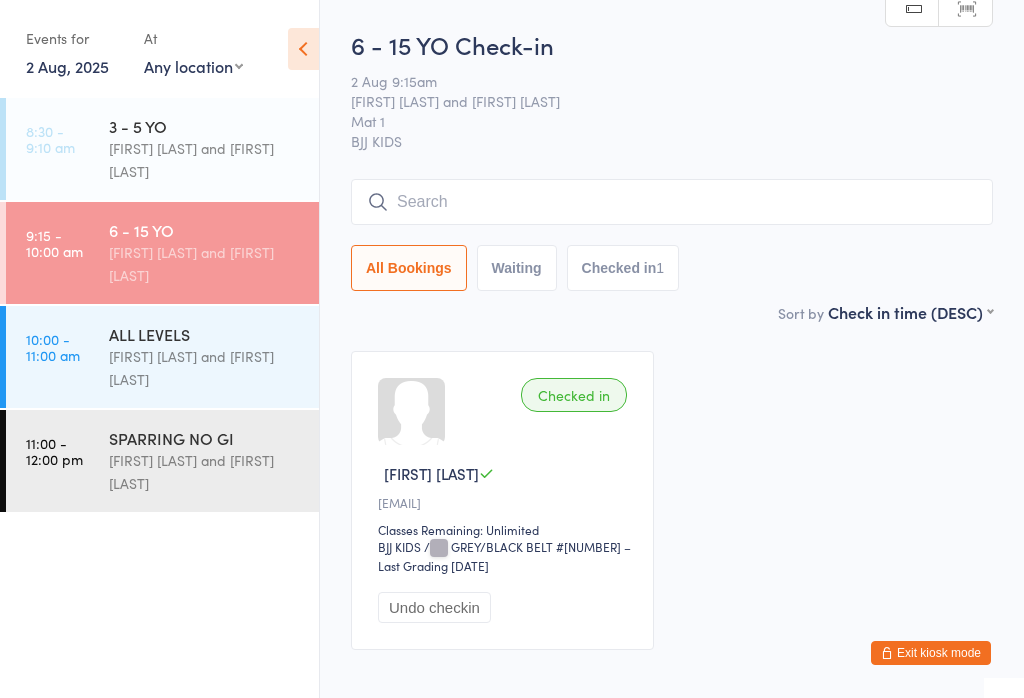 click on "[FIRST] [LAST] and [FIRST] [LAST]" at bounding box center (205, 160) 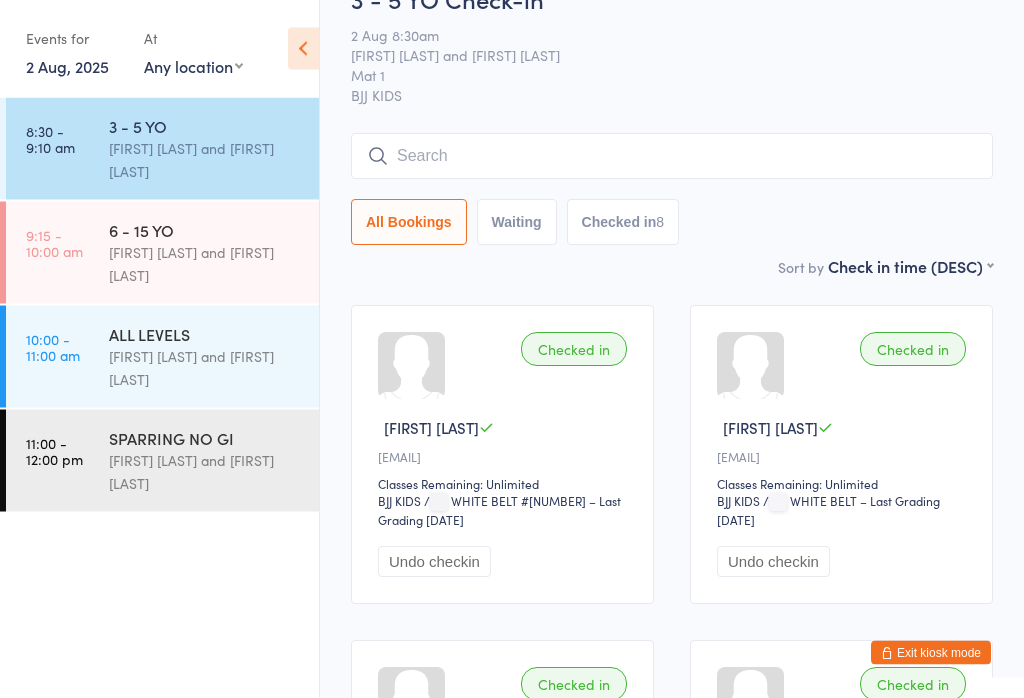 scroll, scrollTop: 0, scrollLeft: 0, axis: both 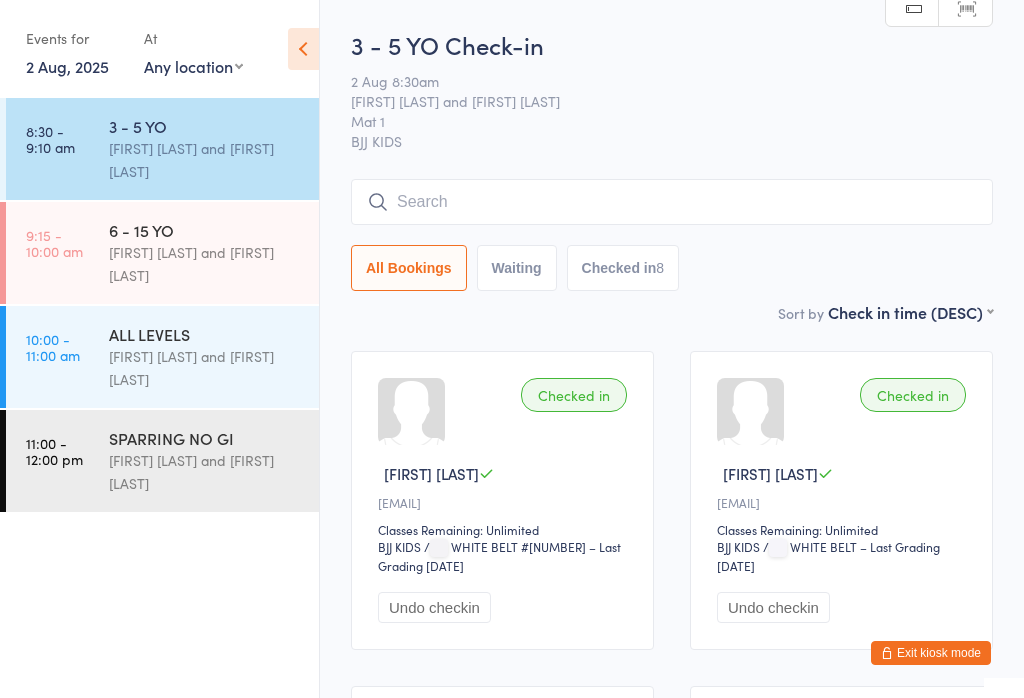 click on "Any location Mat 1" at bounding box center [193, 66] 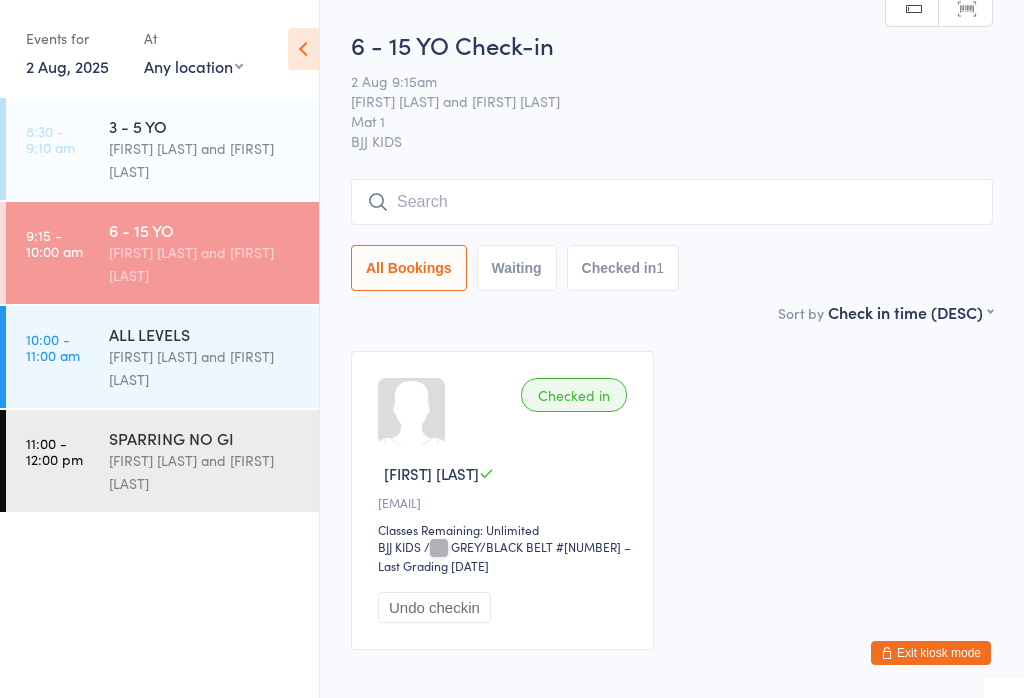 click at bounding box center (672, 202) 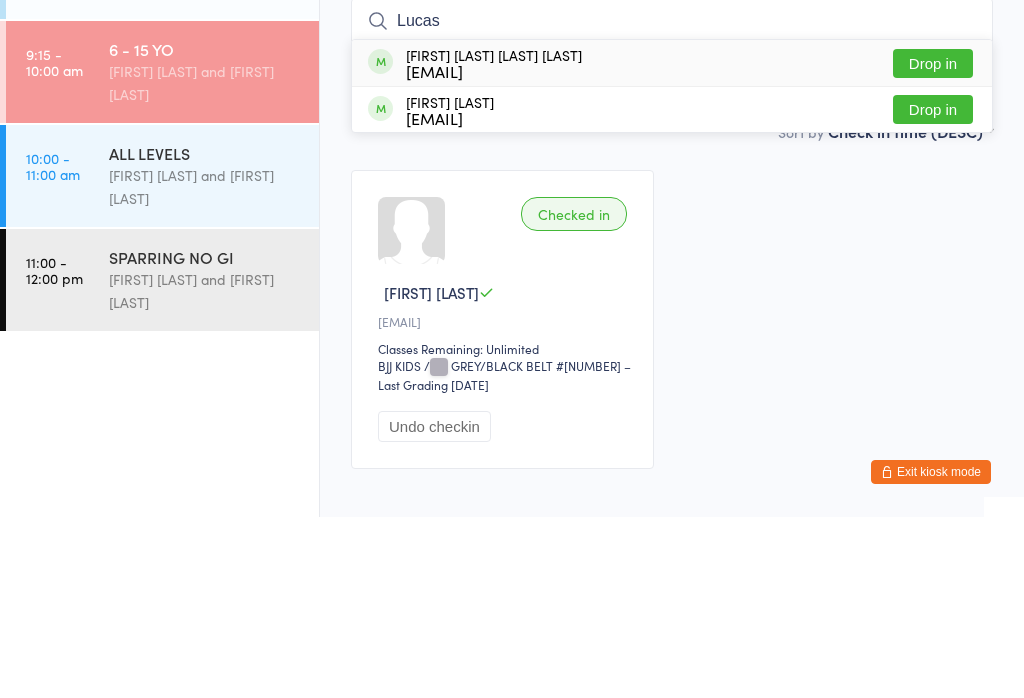 type on "Lucas" 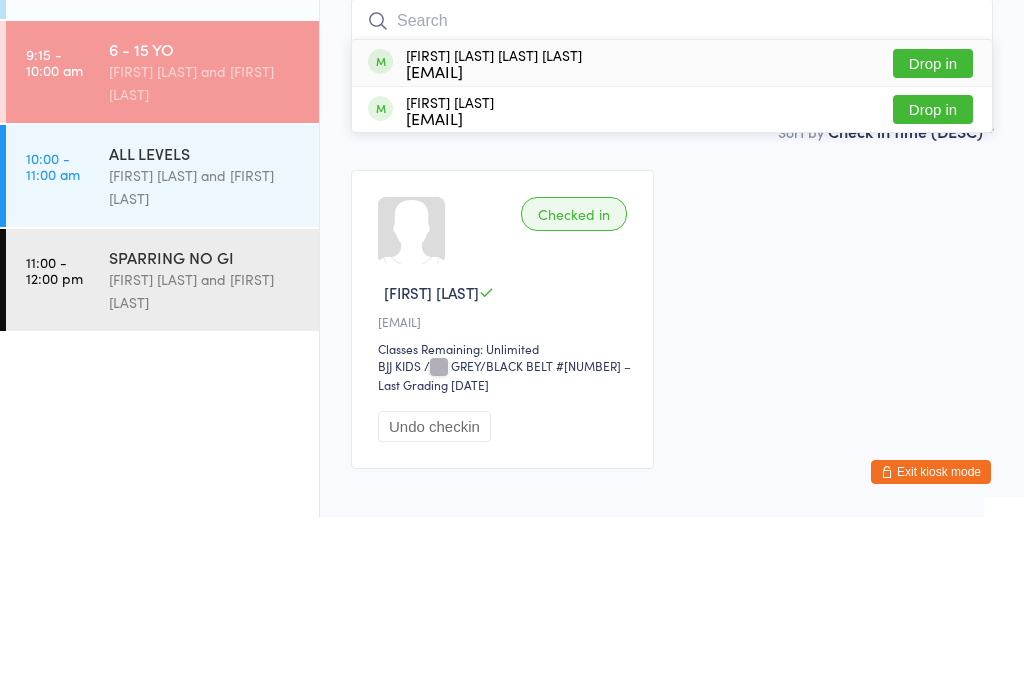 scroll, scrollTop: 117, scrollLeft: 0, axis: vertical 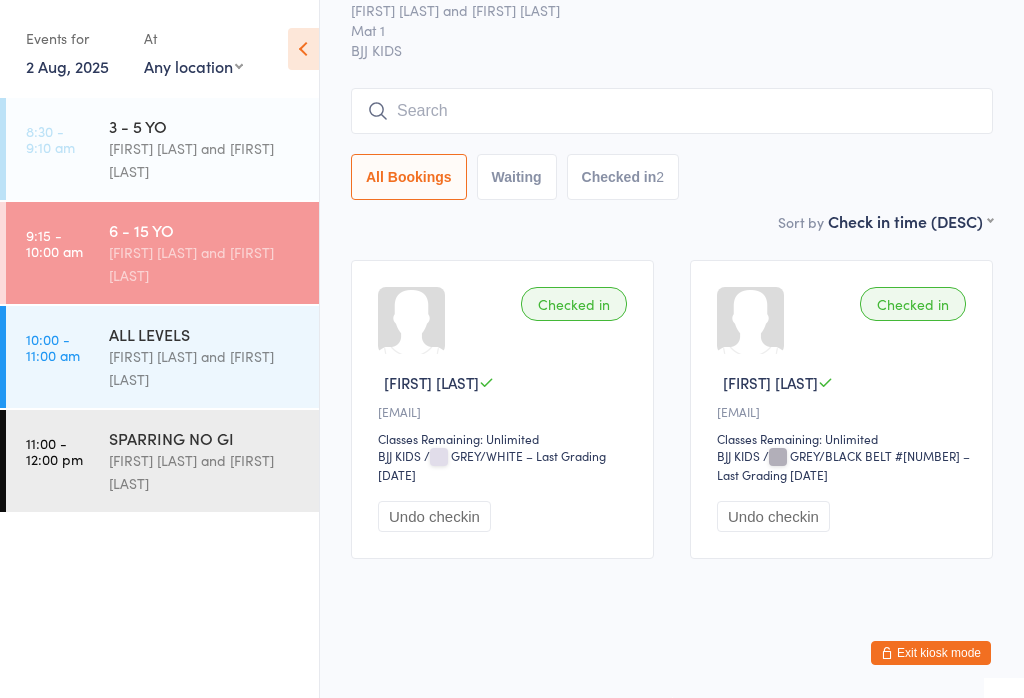 click at bounding box center [672, 111] 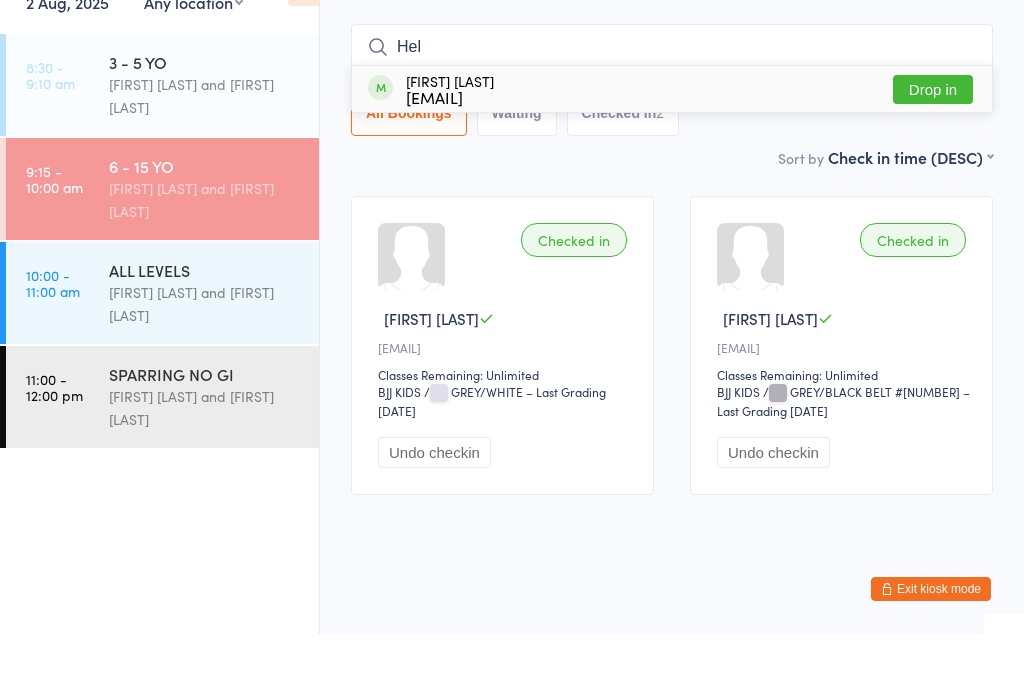 type on "Hel" 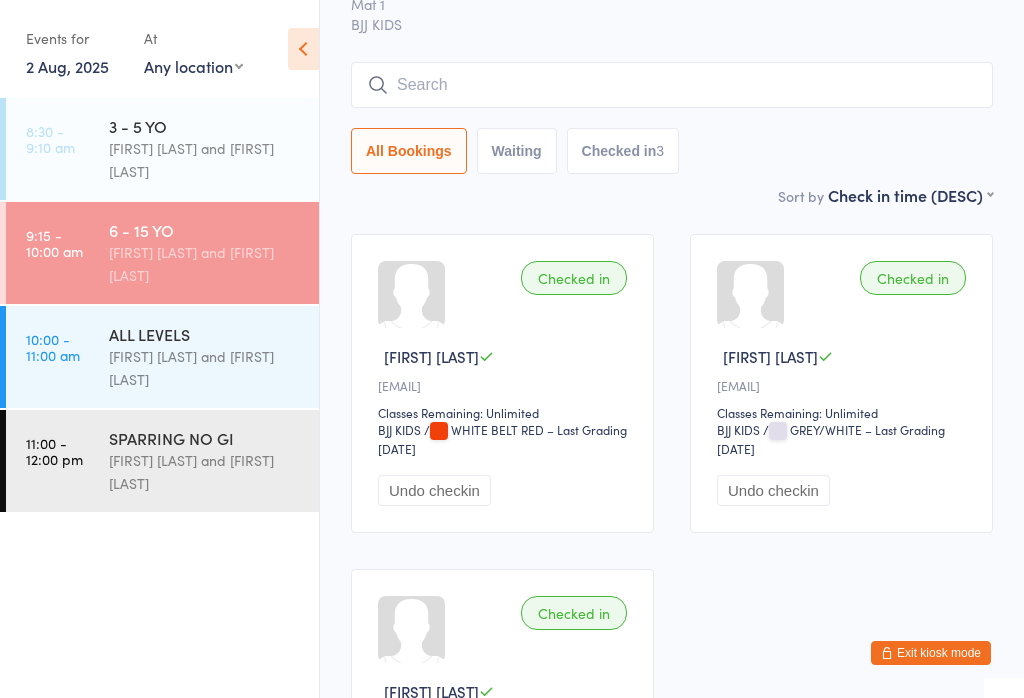 click at bounding box center (672, 85) 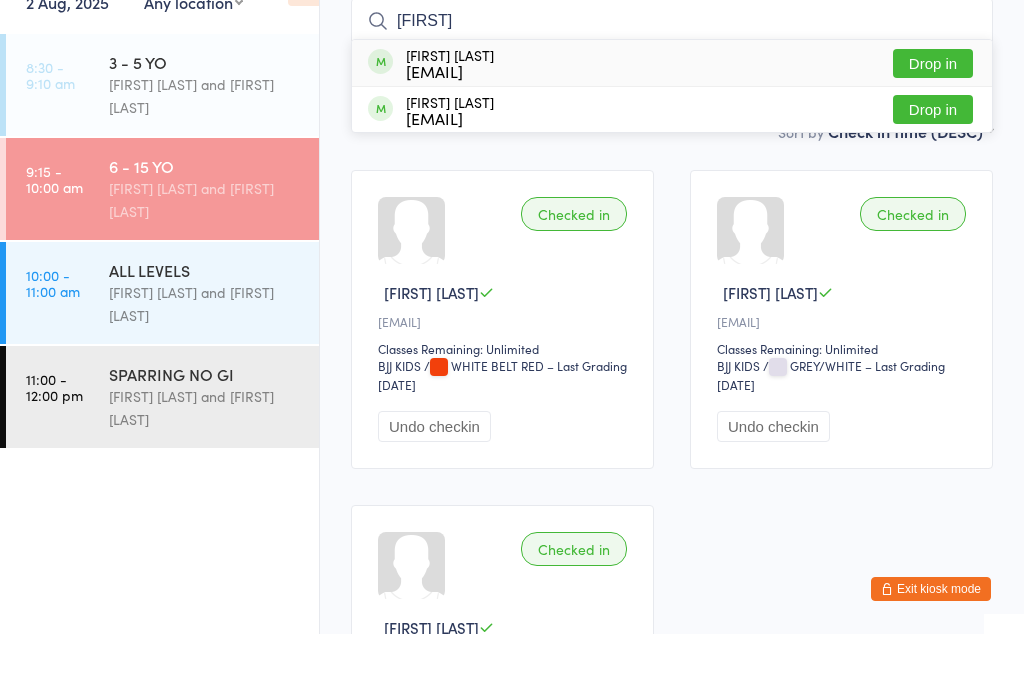 type on "[FIRST]" 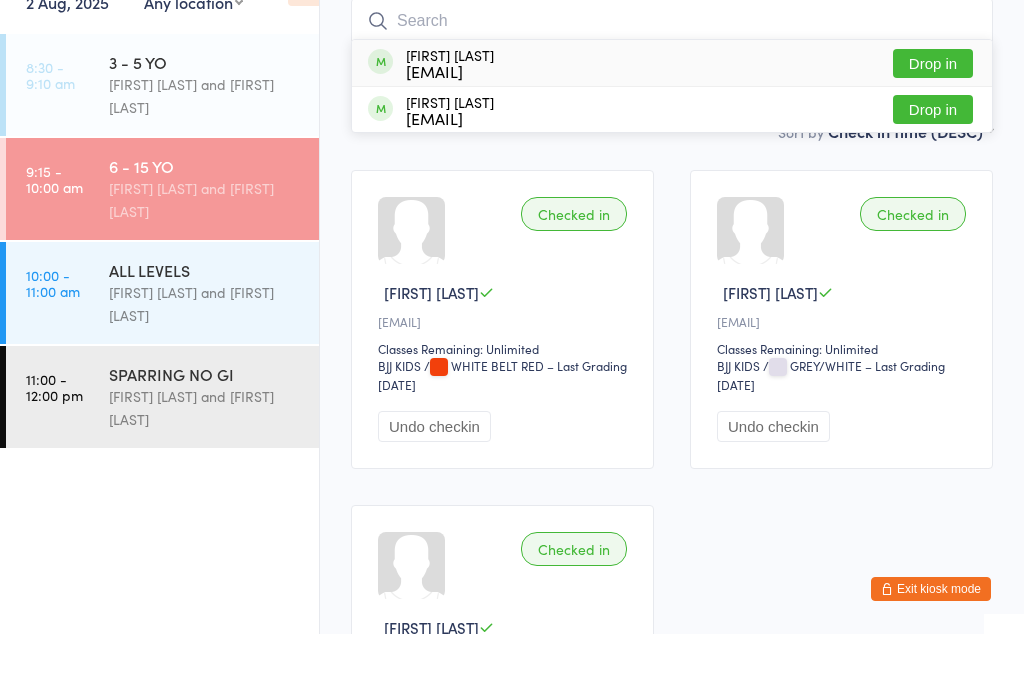 scroll, scrollTop: 181, scrollLeft: 0, axis: vertical 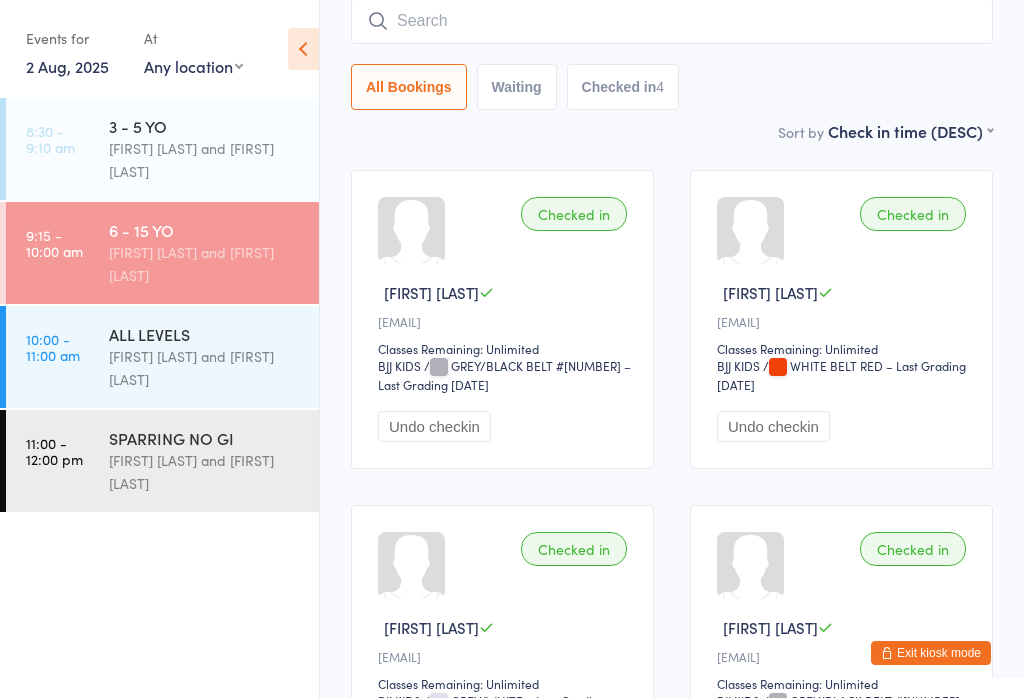 click at bounding box center (672, 21) 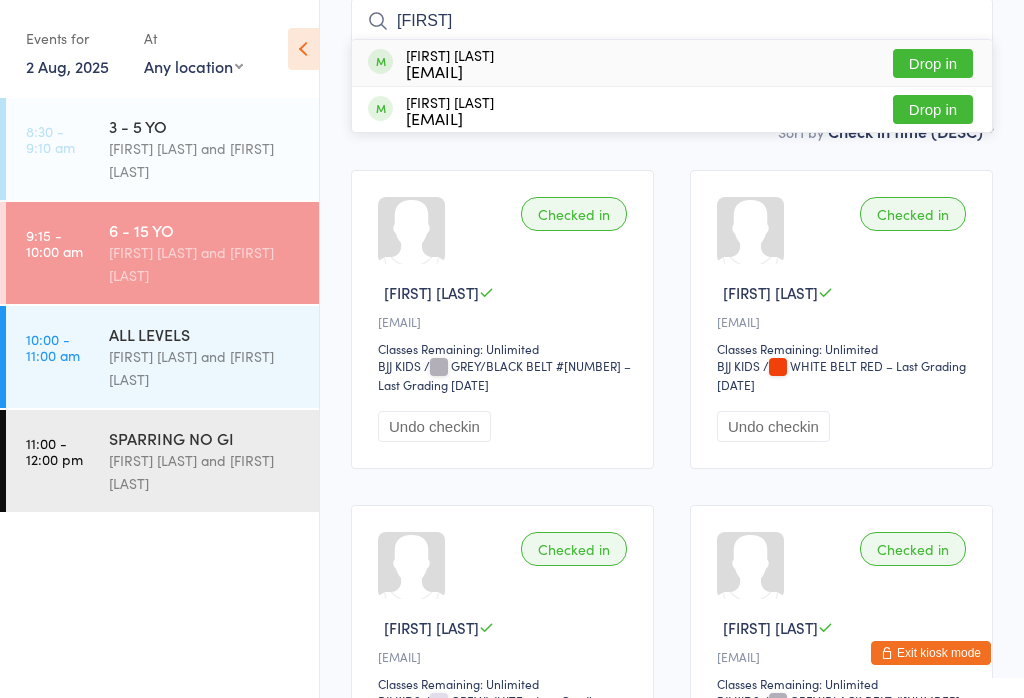 type on "[FIRST]" 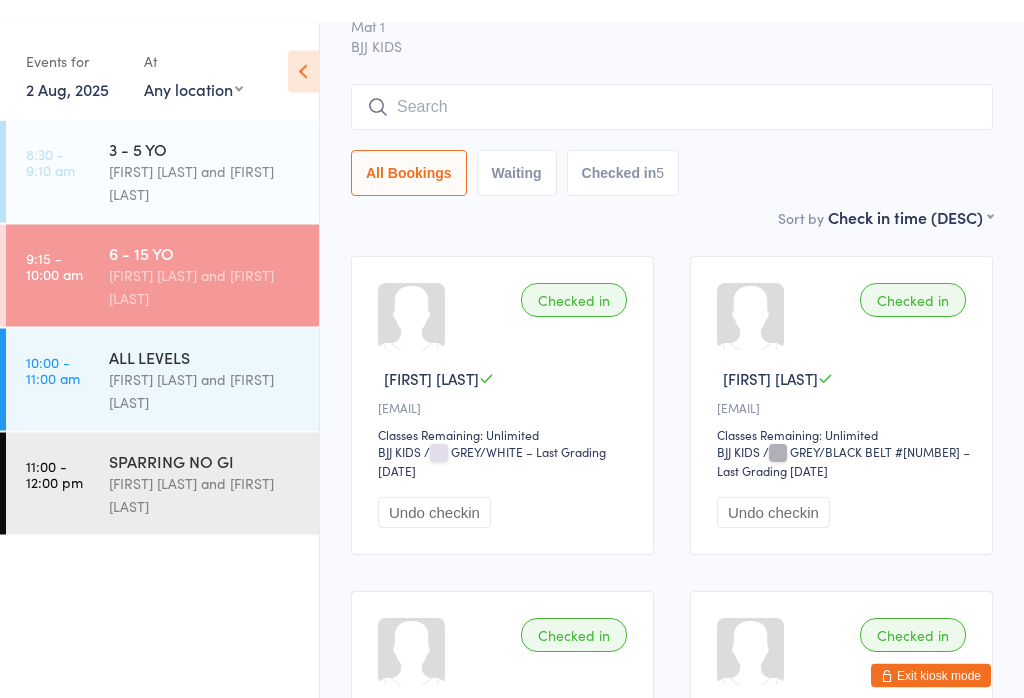 scroll, scrollTop: 94, scrollLeft: 0, axis: vertical 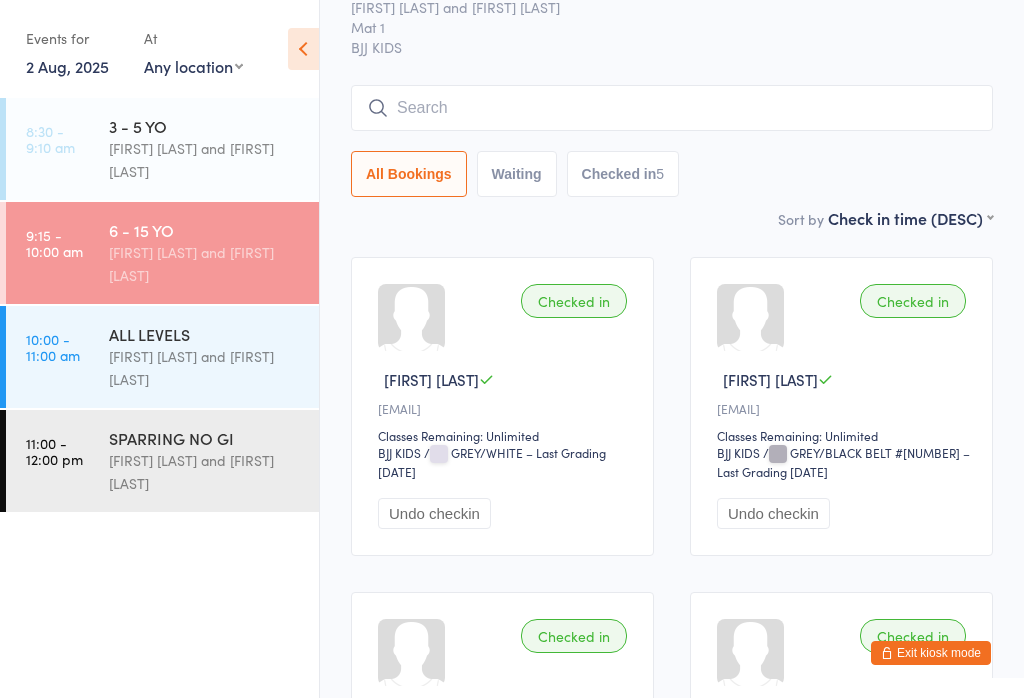 click at bounding box center [672, 108] 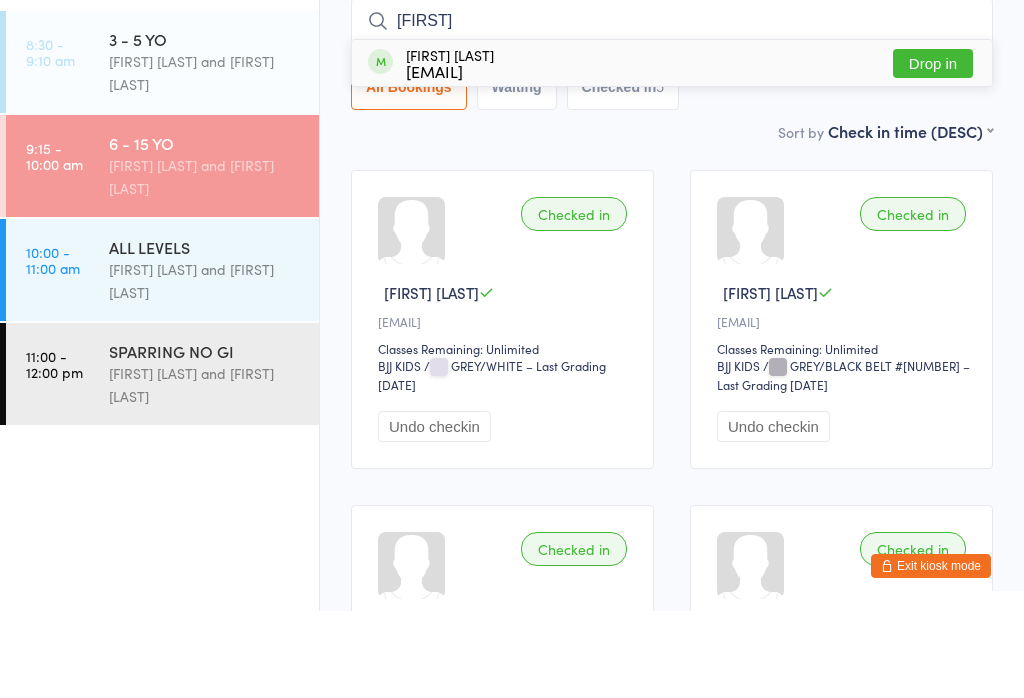 type on "[FIRST]" 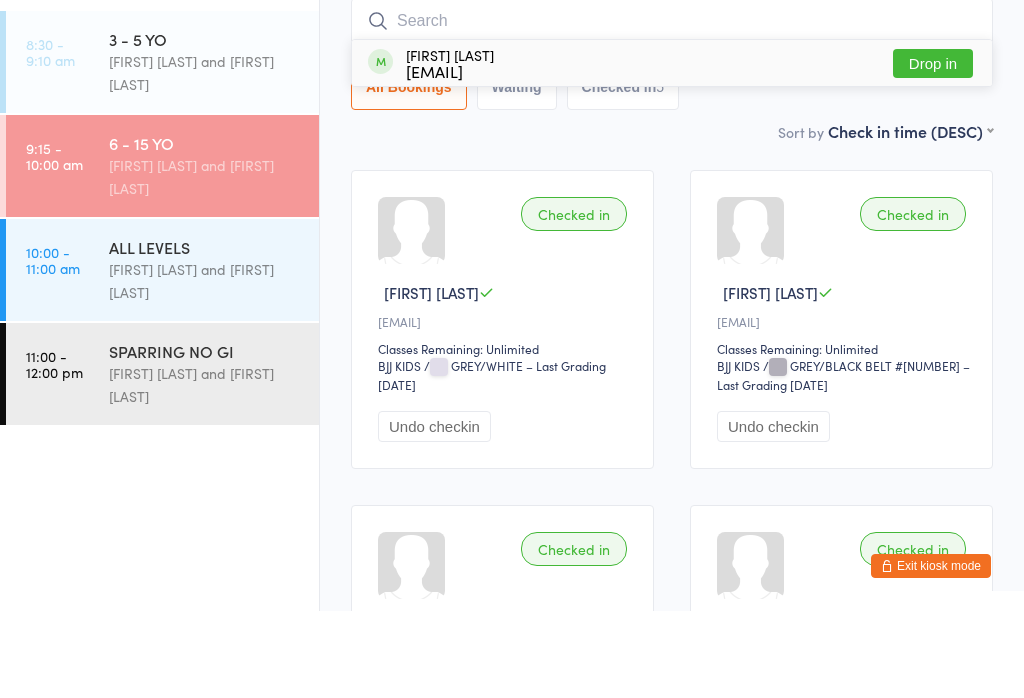 scroll, scrollTop: 181, scrollLeft: 0, axis: vertical 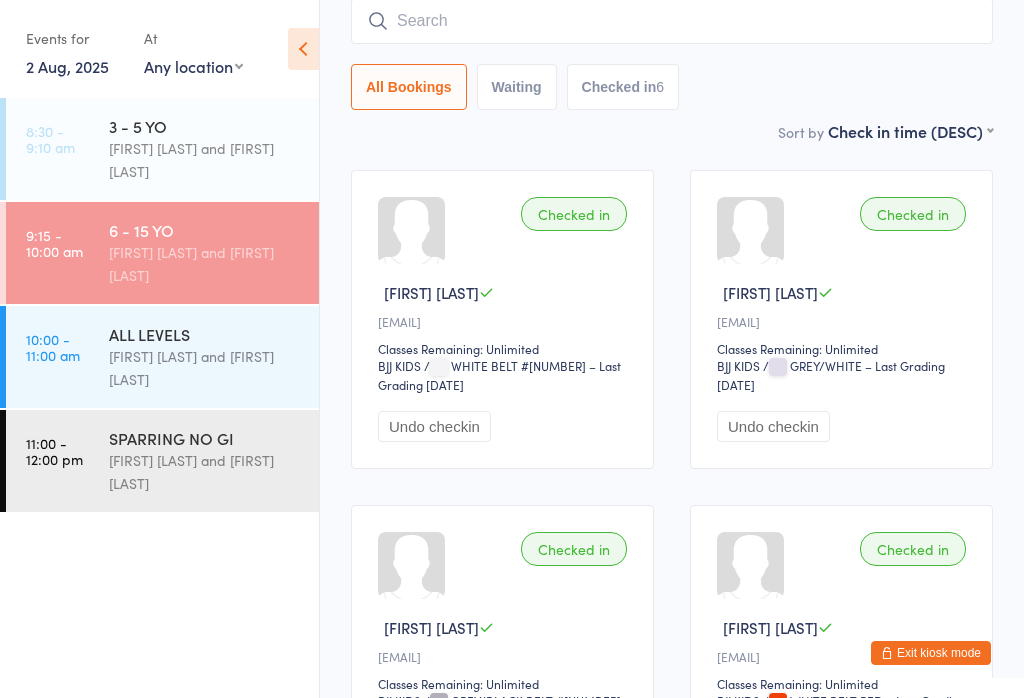 click at bounding box center (672, 21) 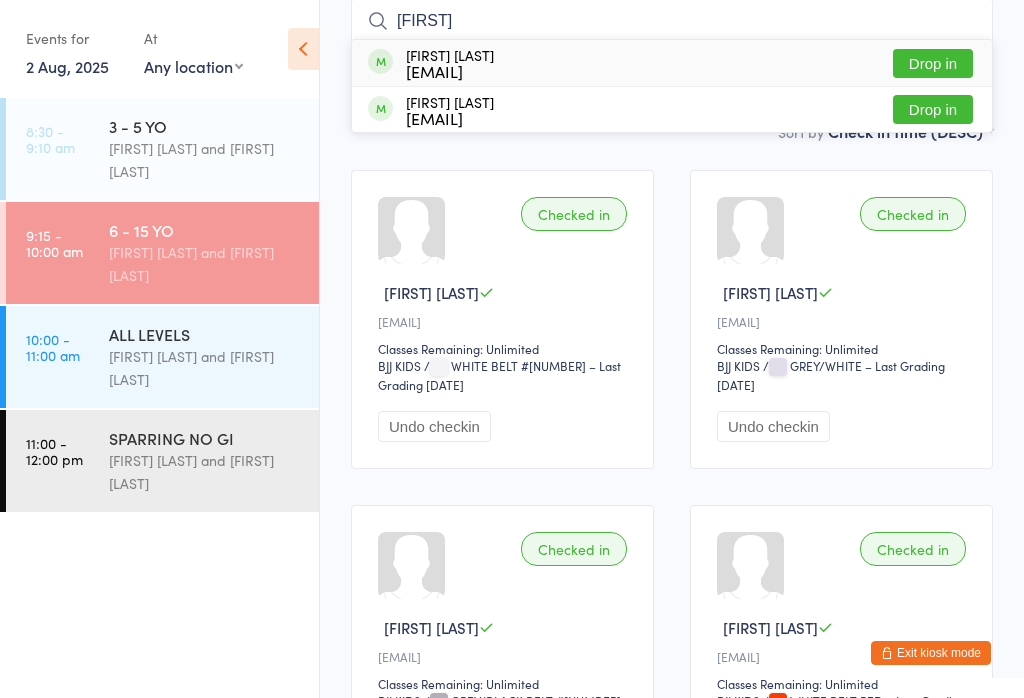 type on "[FIRST]" 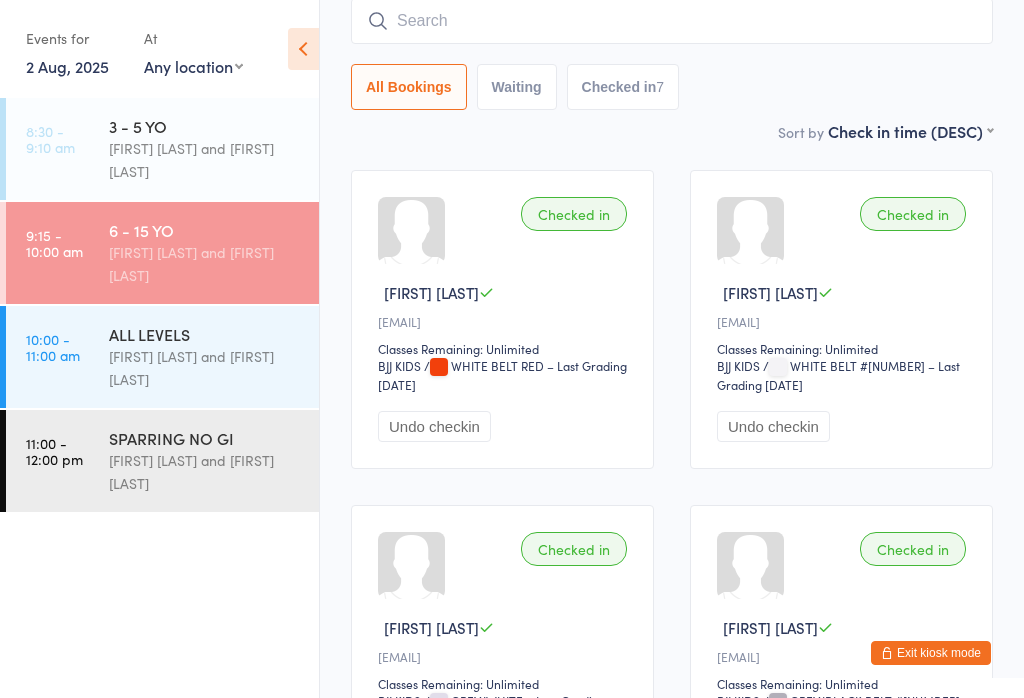 click at bounding box center (672, 21) 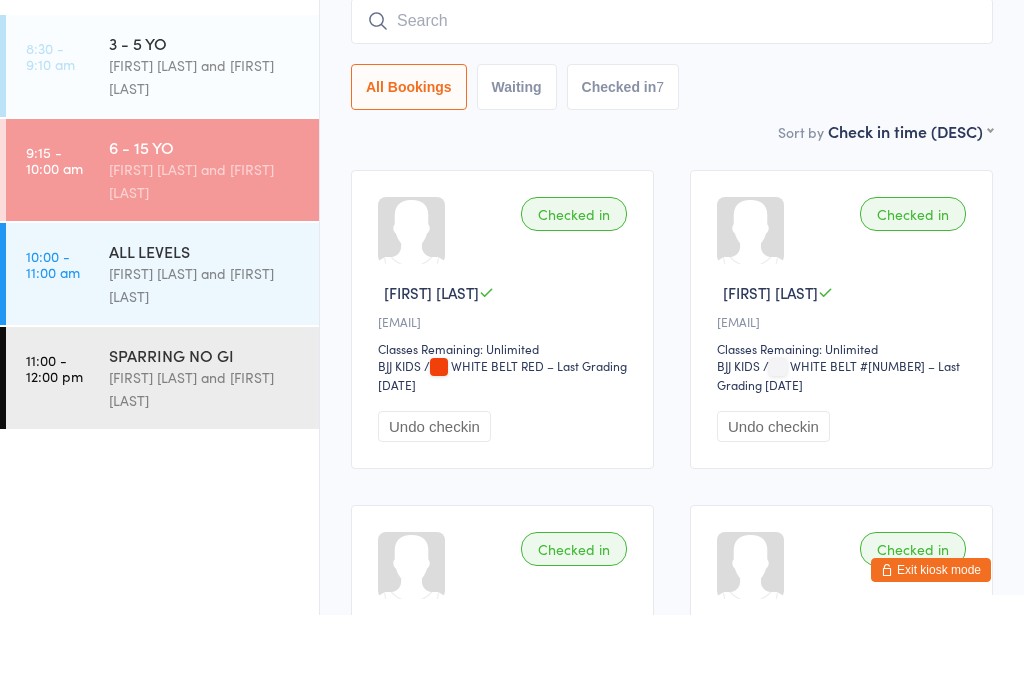 scroll, scrollTop: 95, scrollLeft: 0, axis: vertical 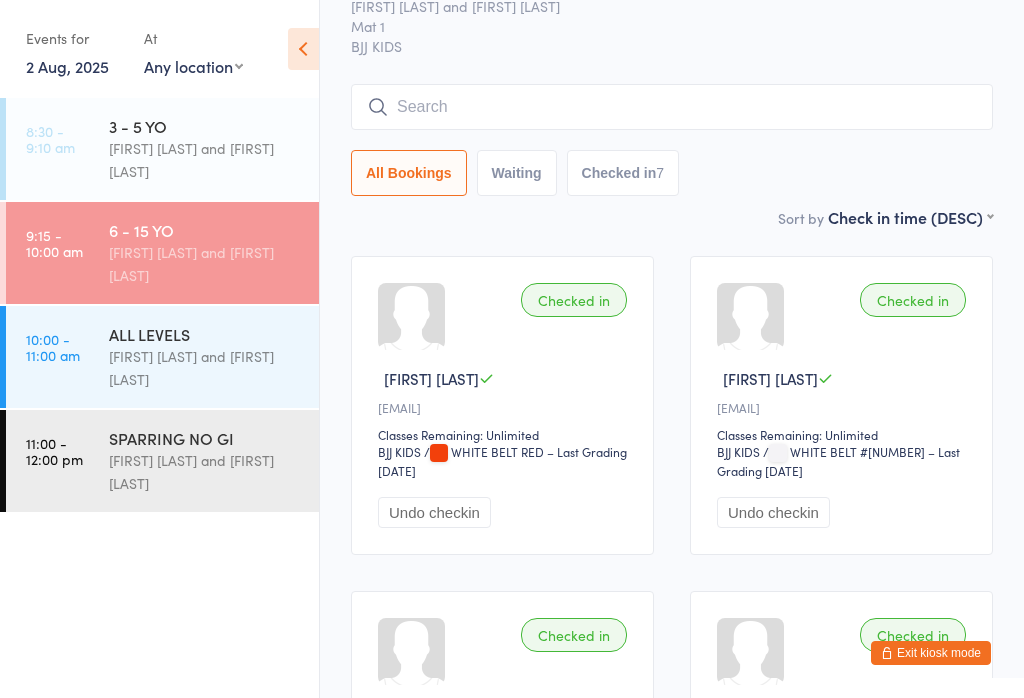 click on "[FIRST] [LAST] and [FIRST] [LAST]" at bounding box center [205, 160] 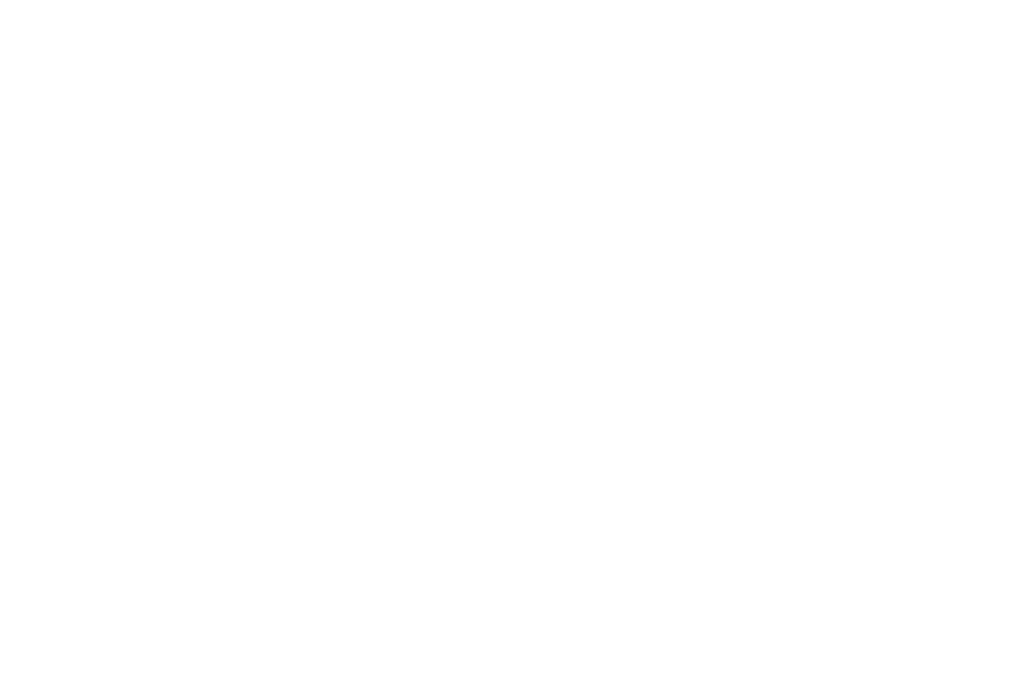 scroll, scrollTop: 0, scrollLeft: 0, axis: both 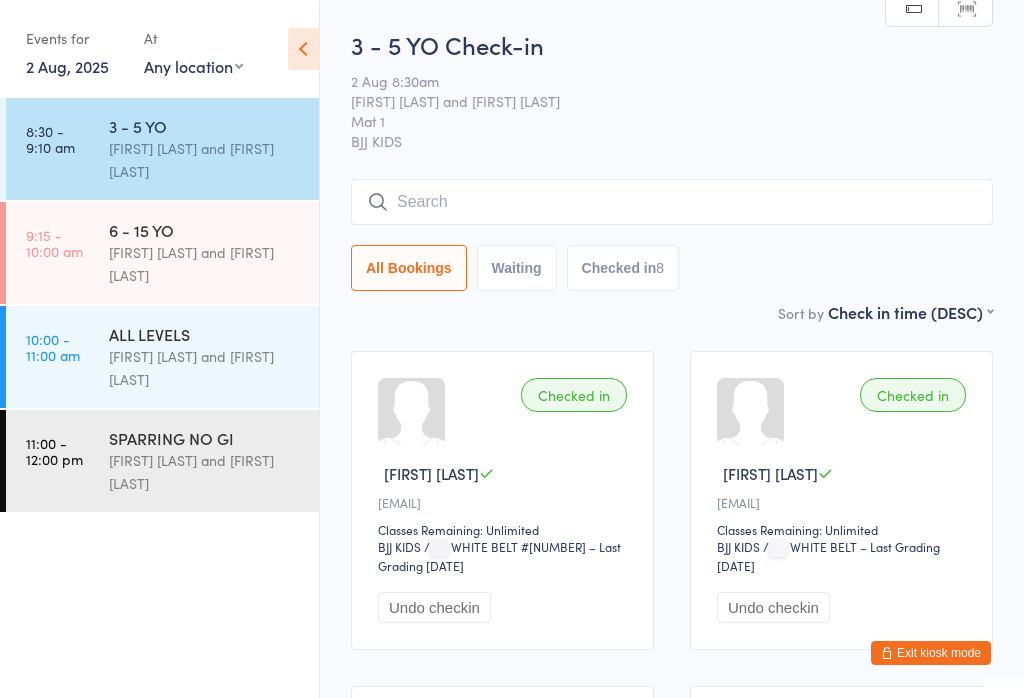 click at bounding box center (672, 202) 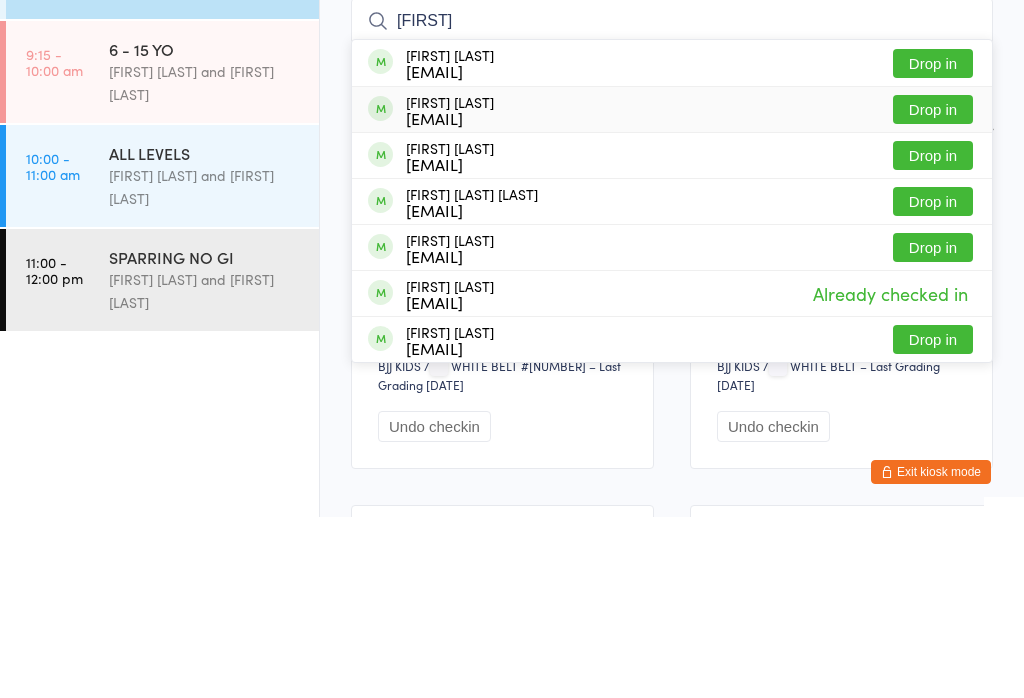 type on "[FIRST]" 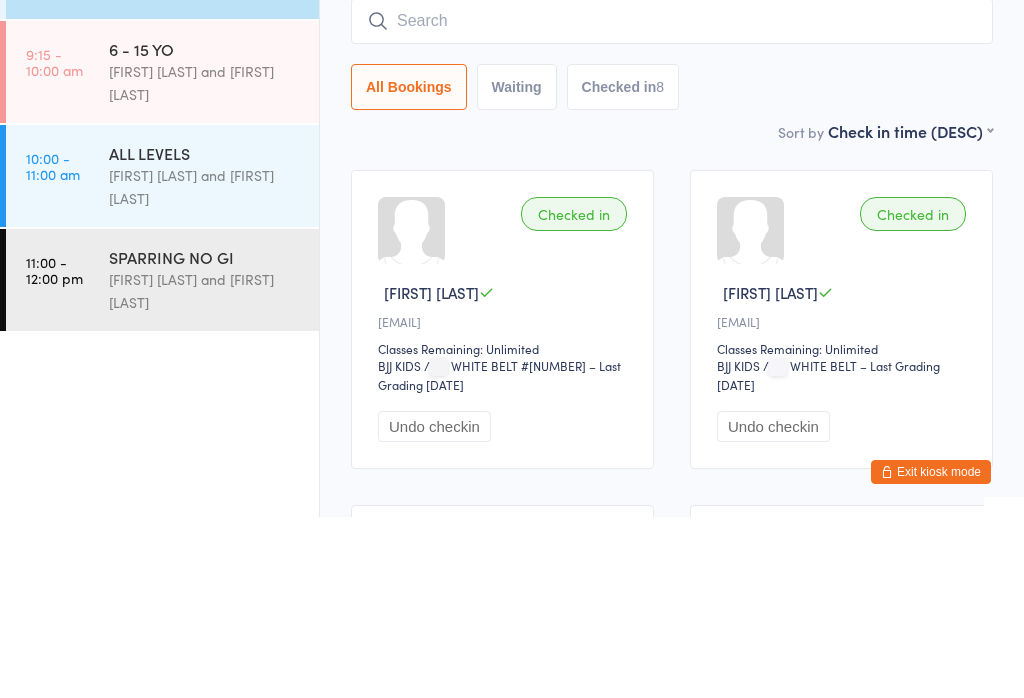 scroll, scrollTop: 181, scrollLeft: 0, axis: vertical 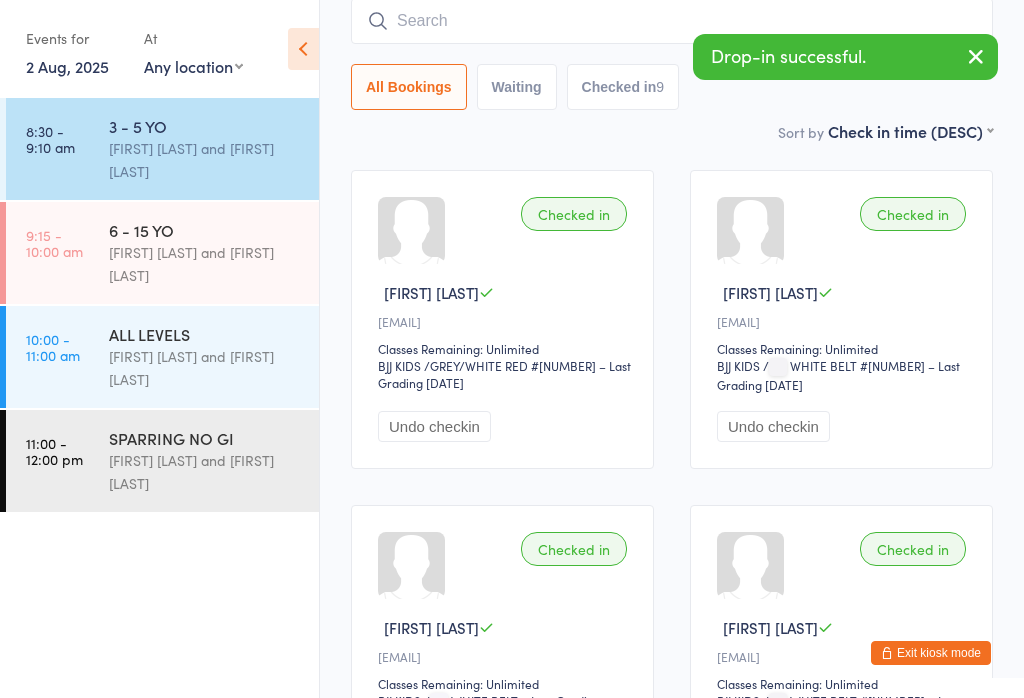 click on "[FIRST] [LAST] and [FIRST] [LAST]" at bounding box center (205, 264) 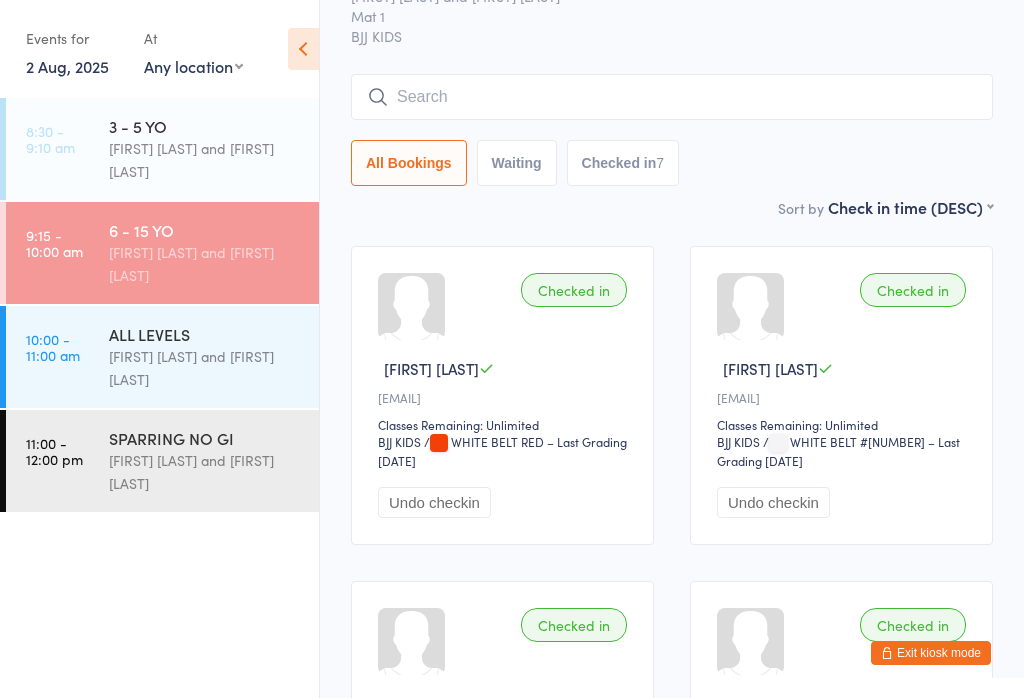 scroll, scrollTop: 0, scrollLeft: 0, axis: both 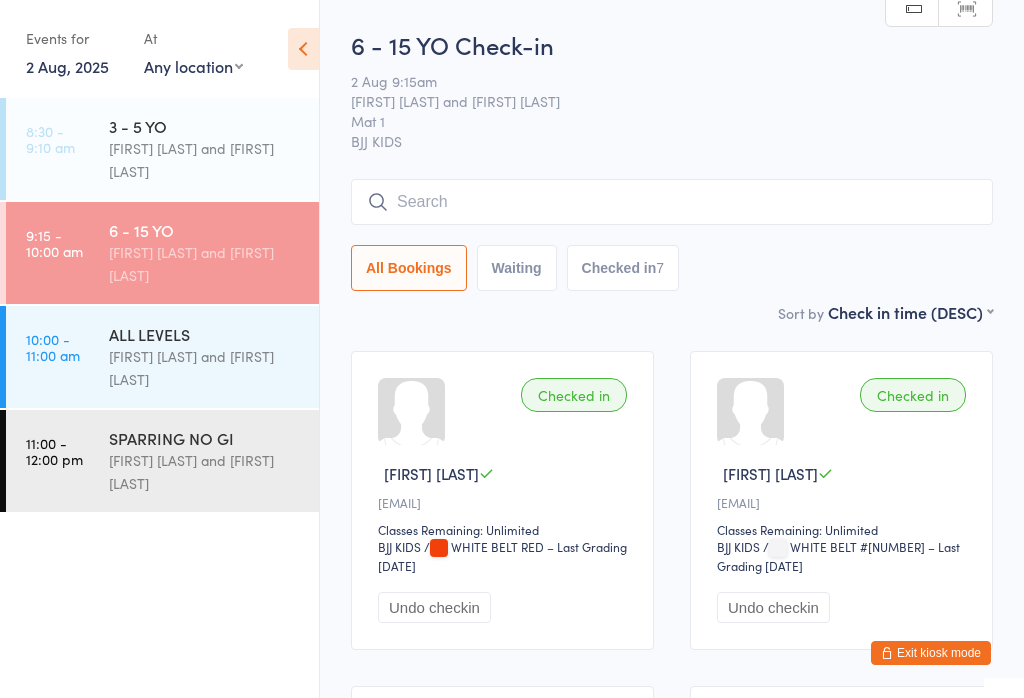 click at bounding box center (672, 202) 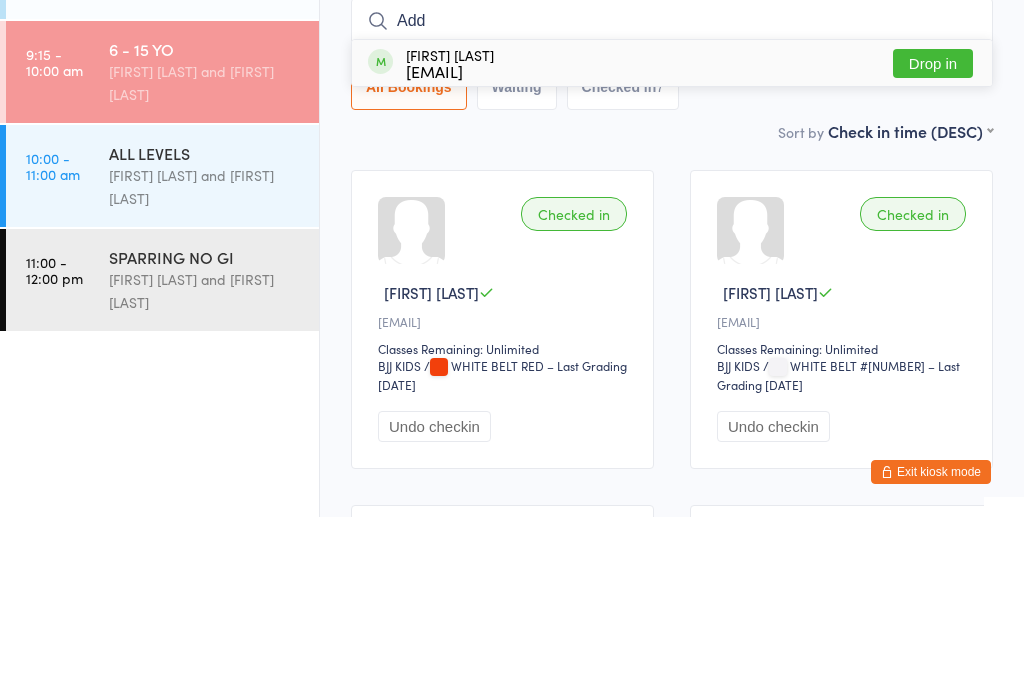 type on "Add" 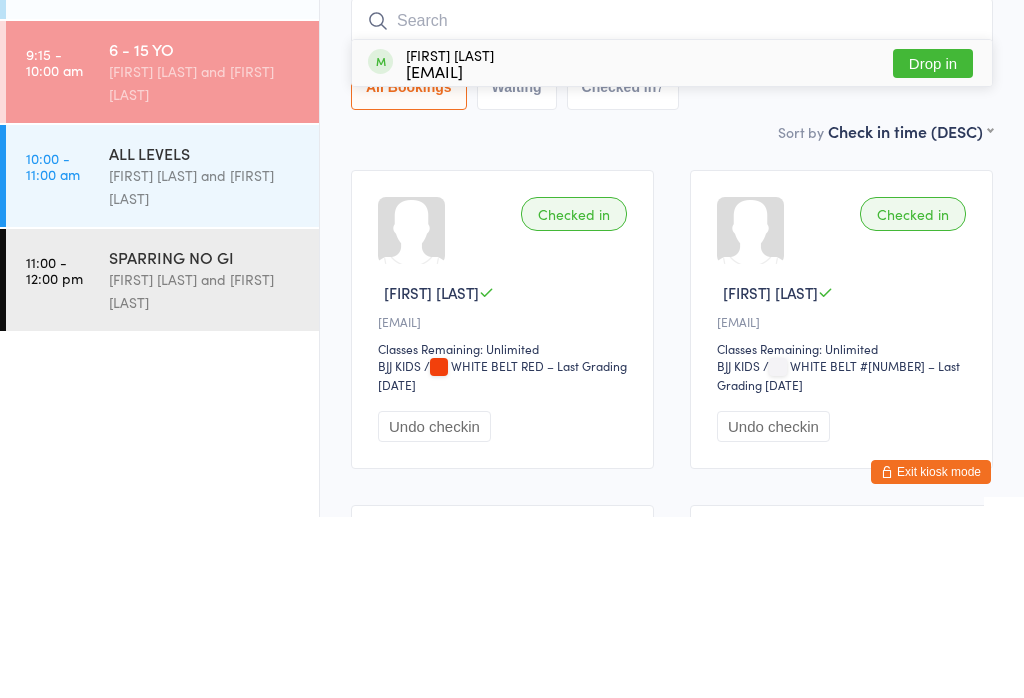 scroll, scrollTop: 181, scrollLeft: 0, axis: vertical 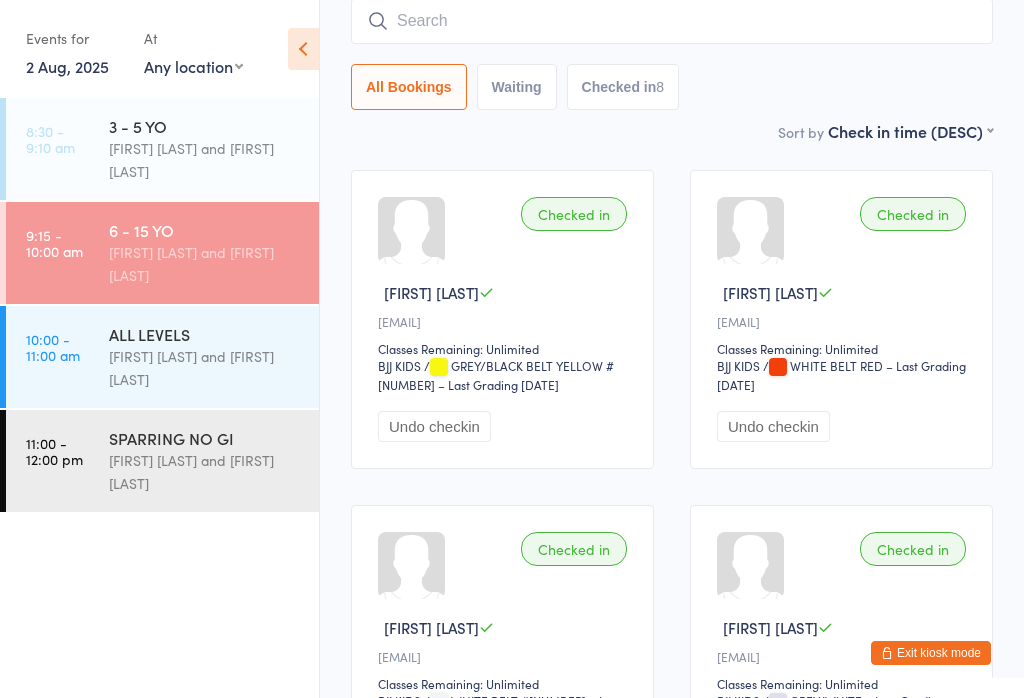 click at bounding box center [672, 21] 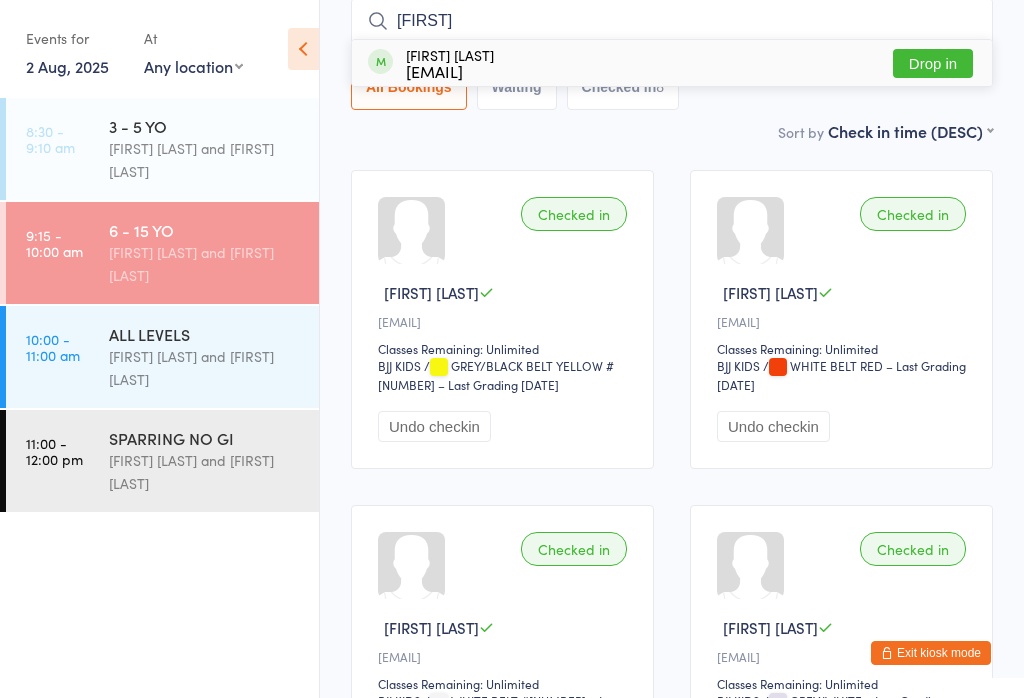 type on "[FIRST]" 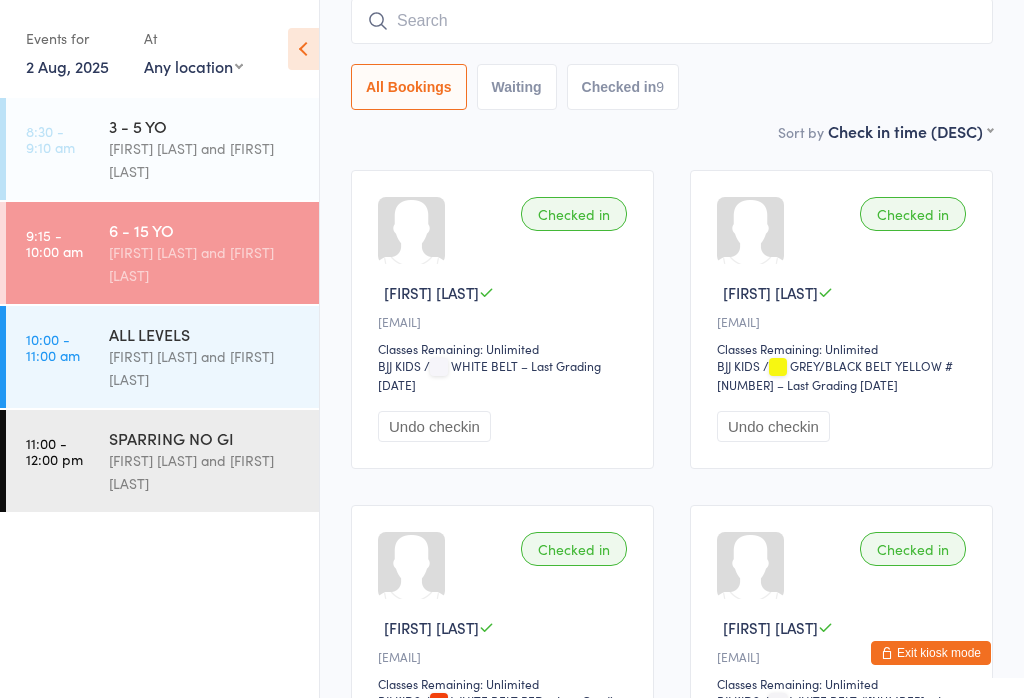 click on "[FIRST] [LAST] and [FIRST] [LAST]" at bounding box center (205, 160) 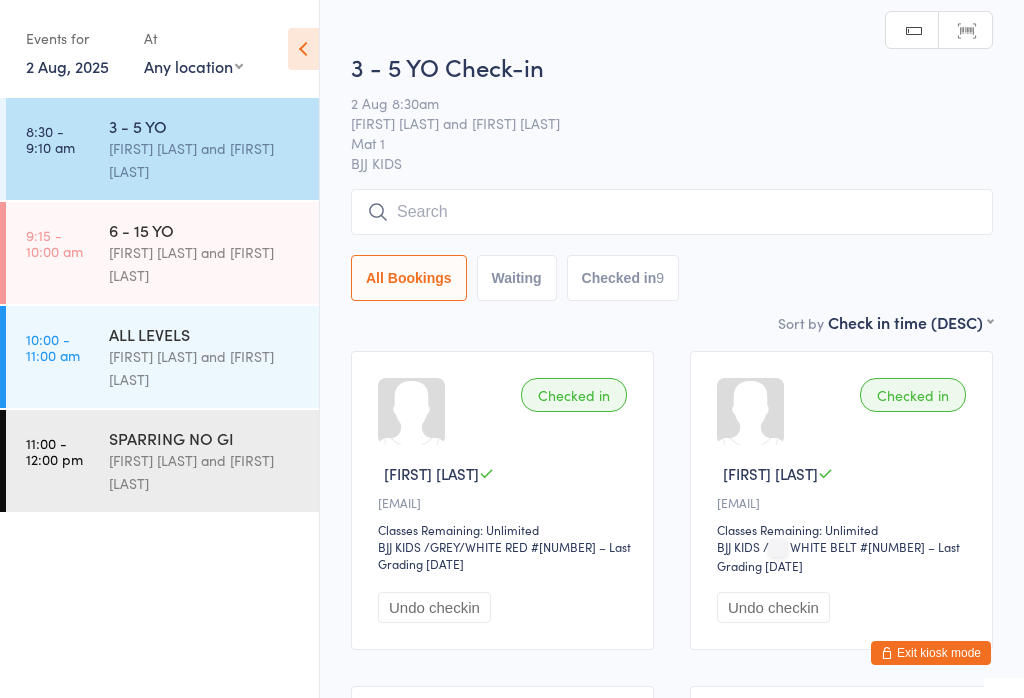 click at bounding box center (672, 212) 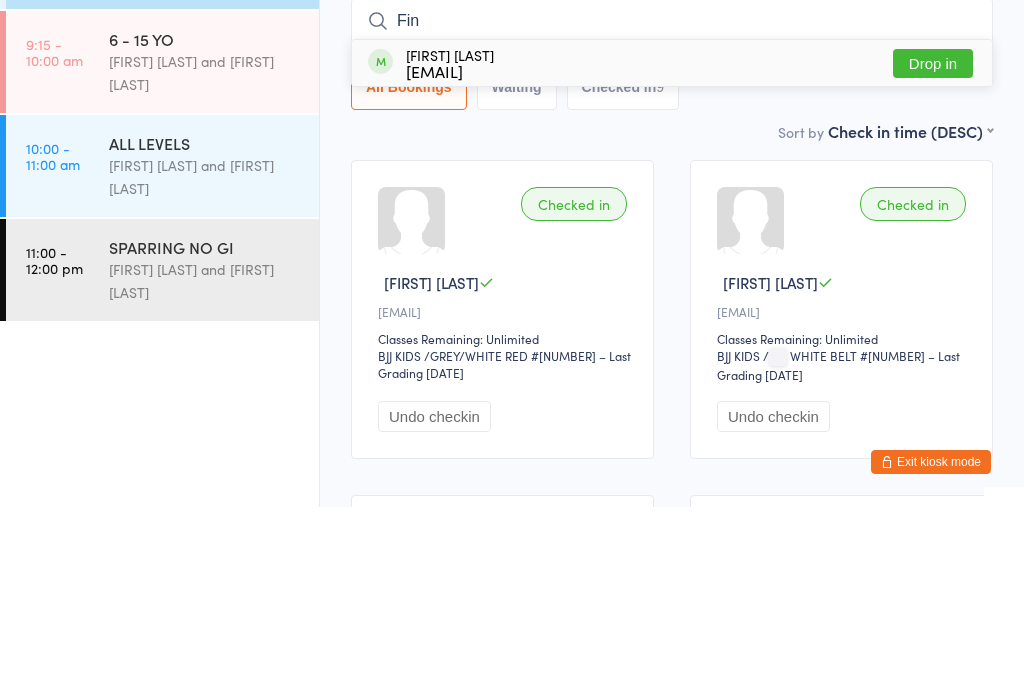 type on "Fin" 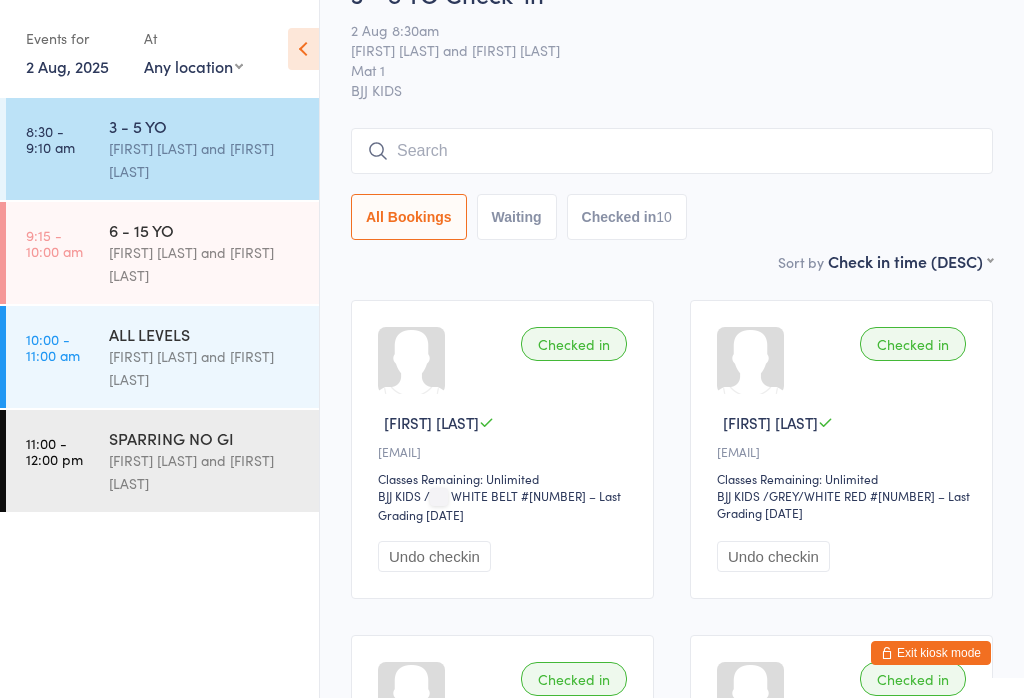scroll, scrollTop: 0, scrollLeft: 0, axis: both 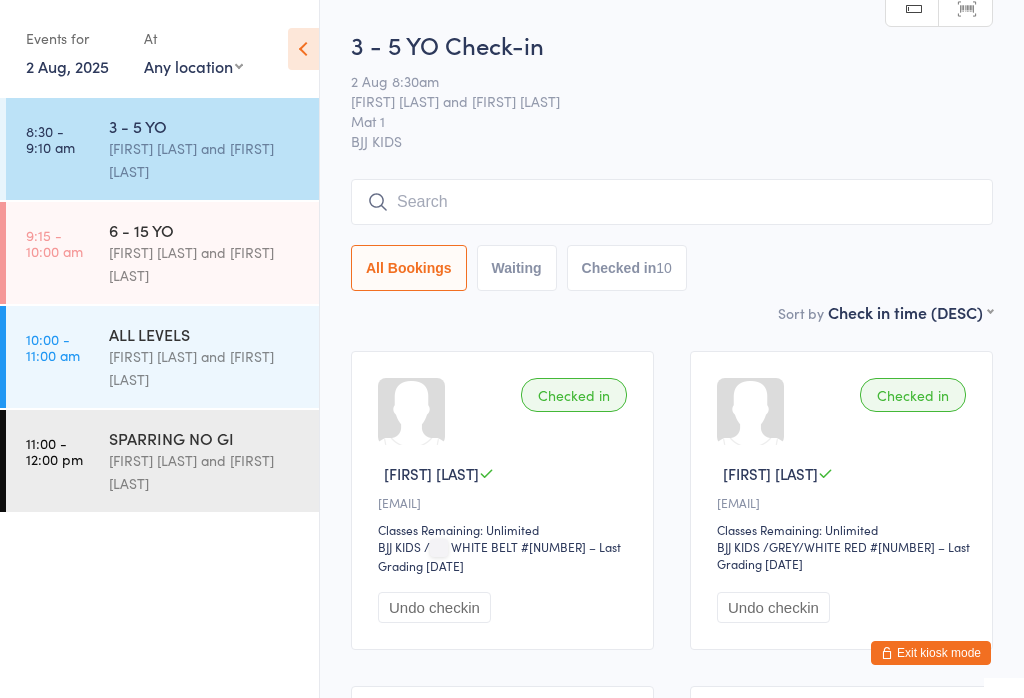 click at bounding box center (672, 202) 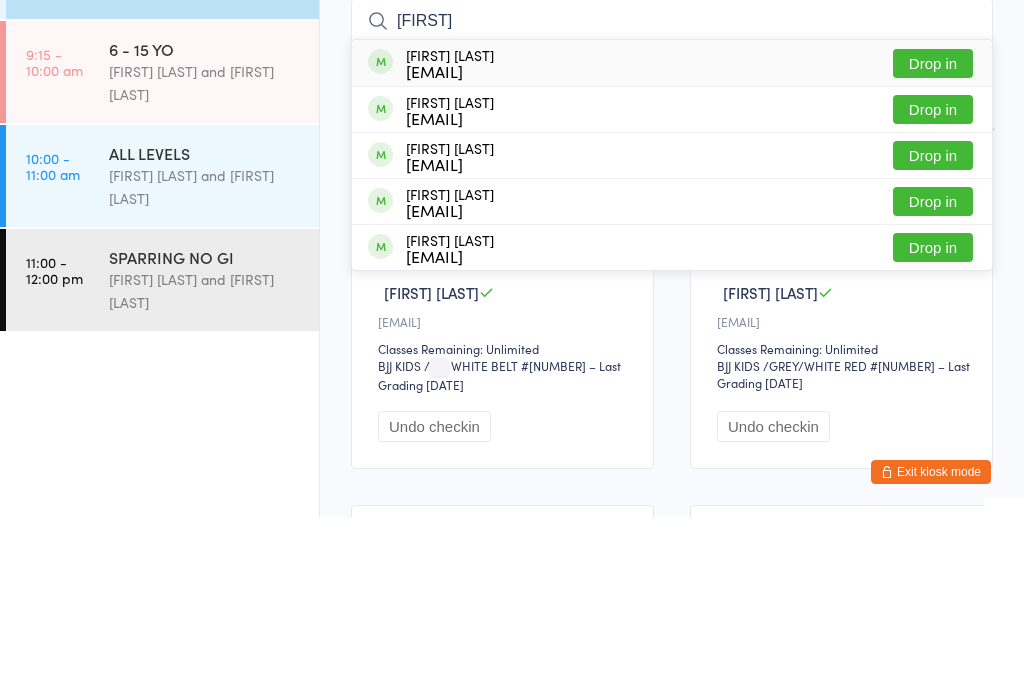 type on "[FIRST]" 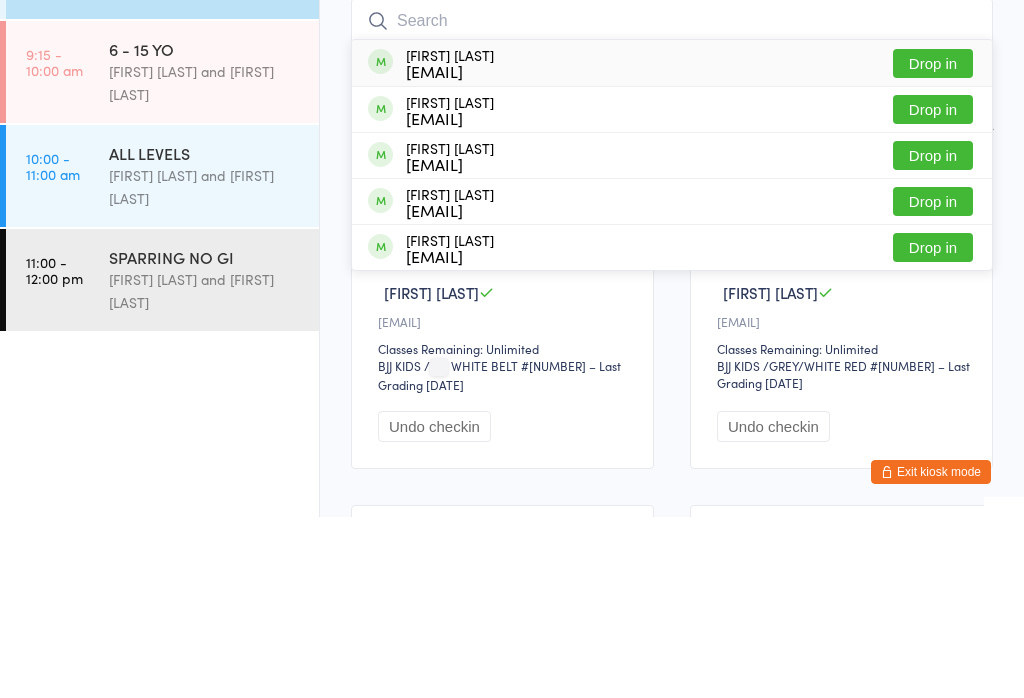 scroll, scrollTop: 181, scrollLeft: 0, axis: vertical 